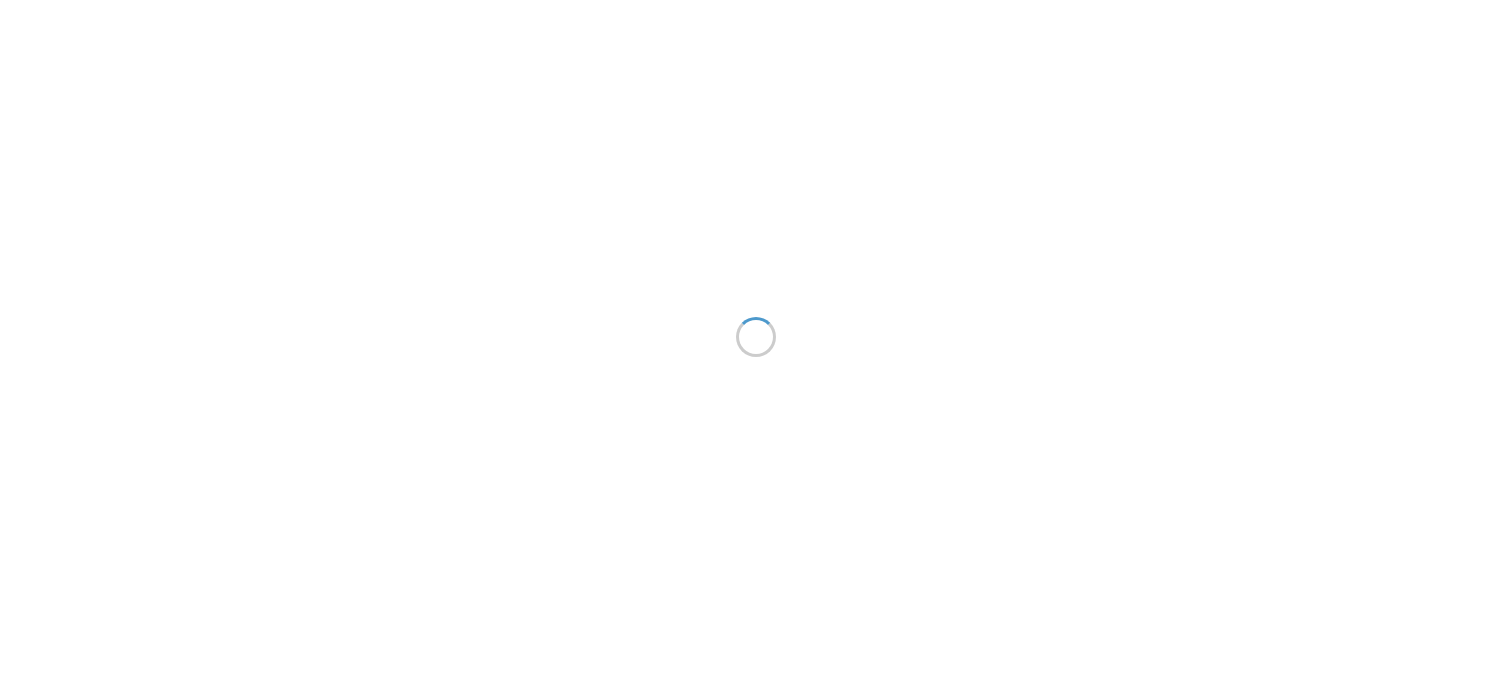 scroll, scrollTop: 0, scrollLeft: 0, axis: both 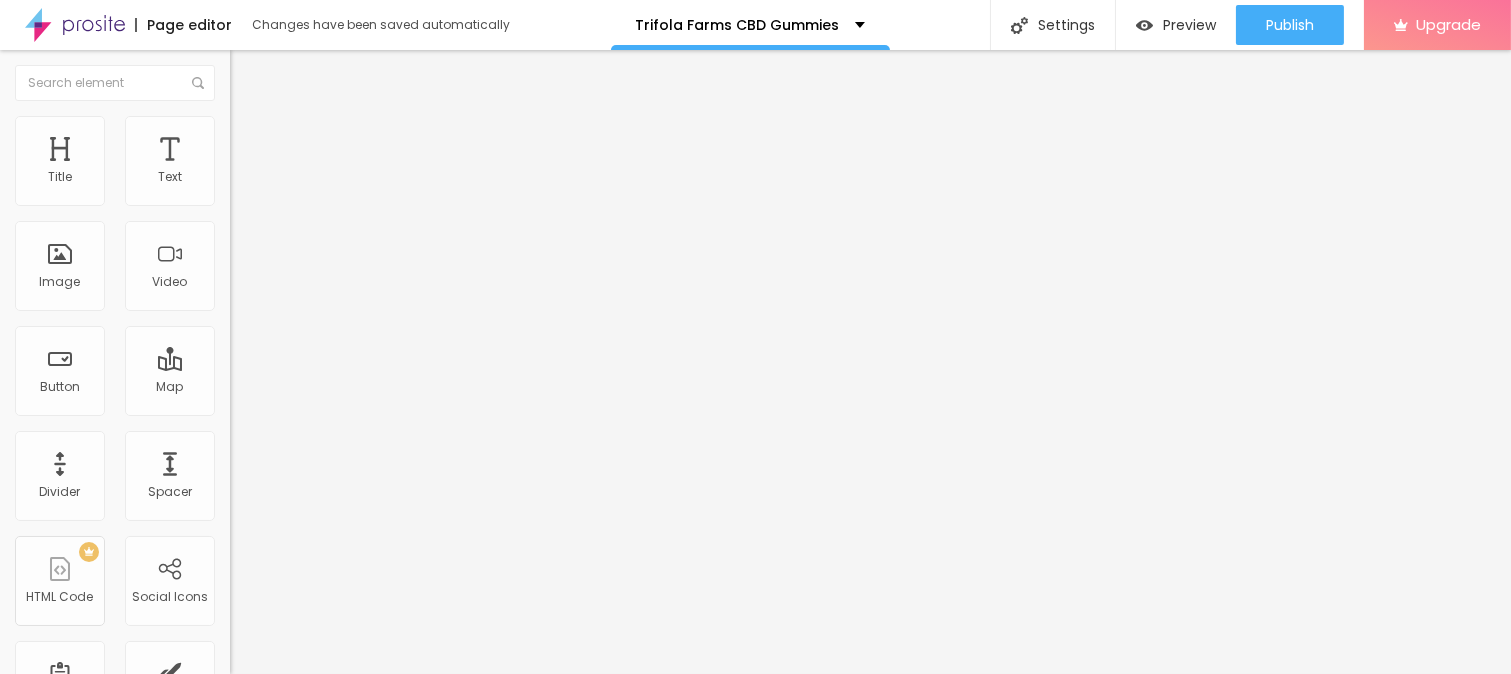 click on "Add image" at bounding box center (271, 163) 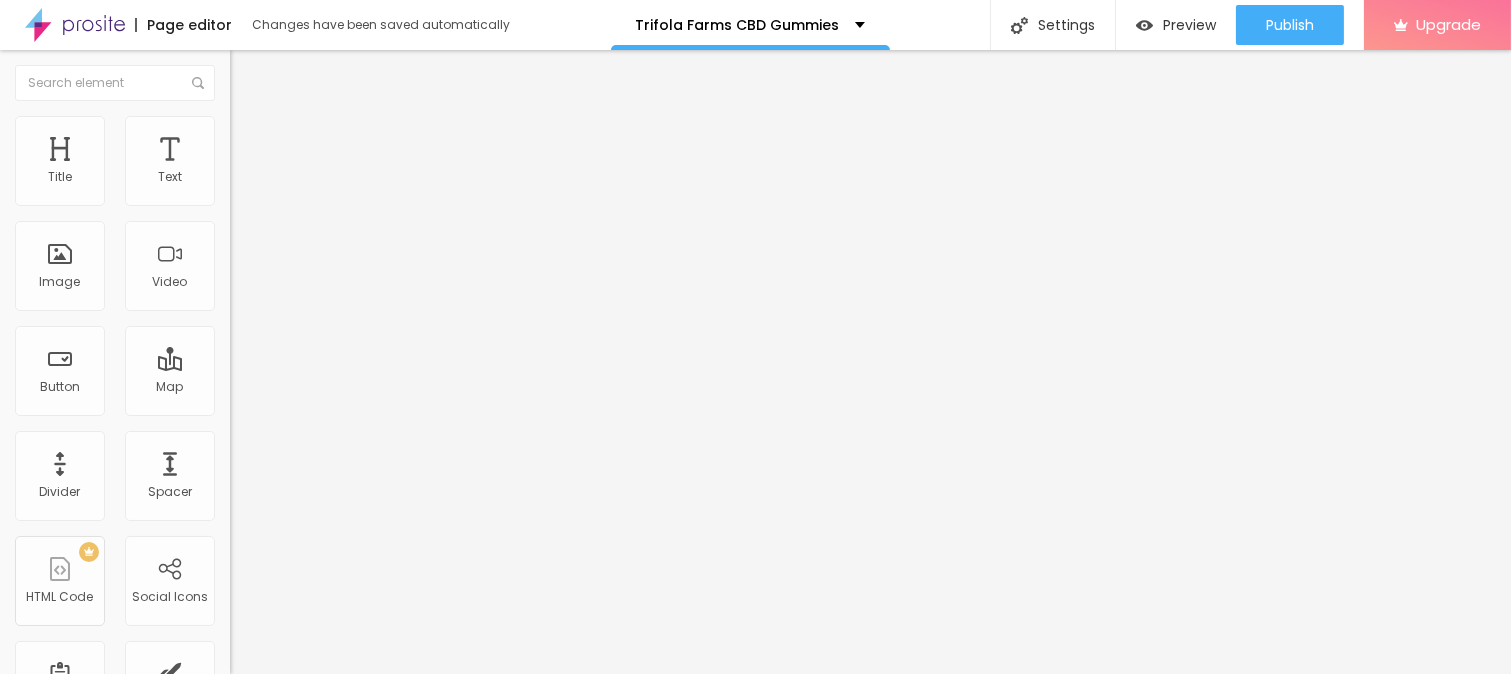 click on "Upload" at bounding box center (66, 919) 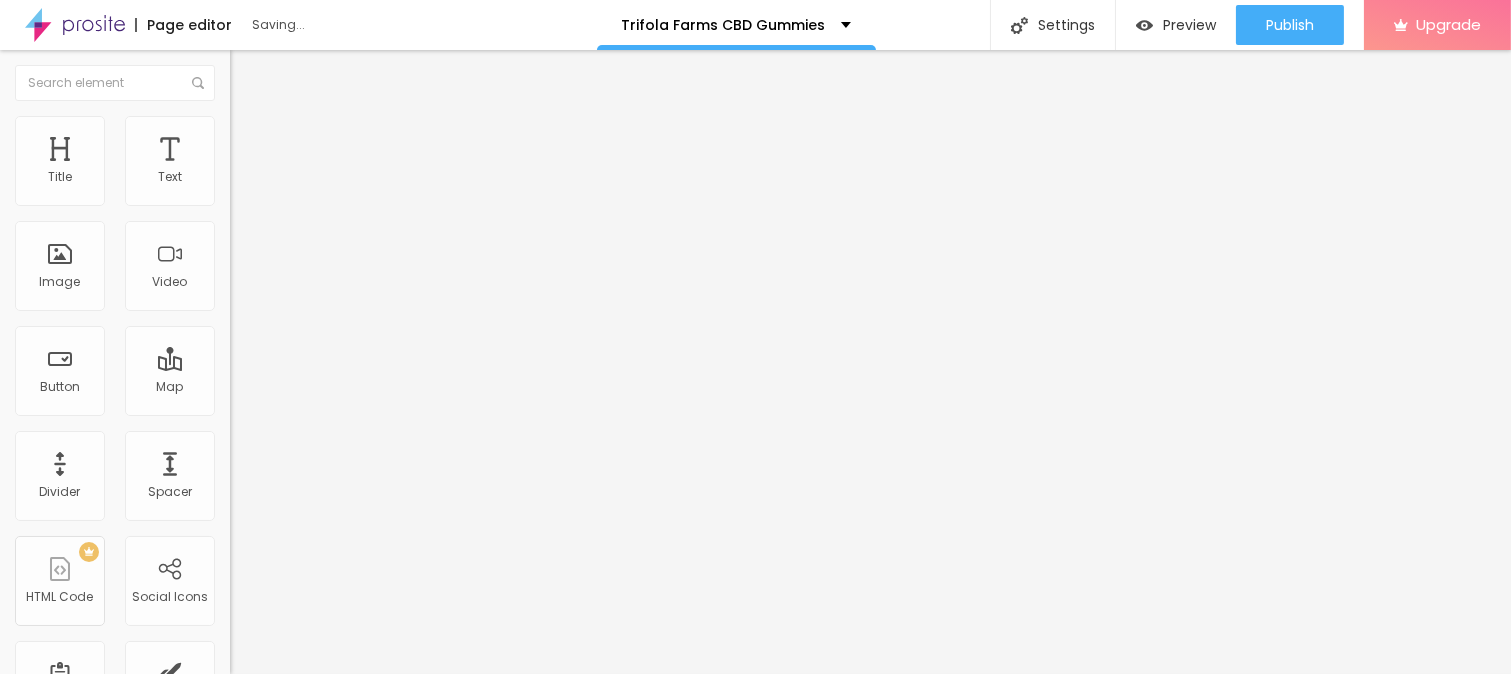 click on "Style" at bounding box center [262, 129] 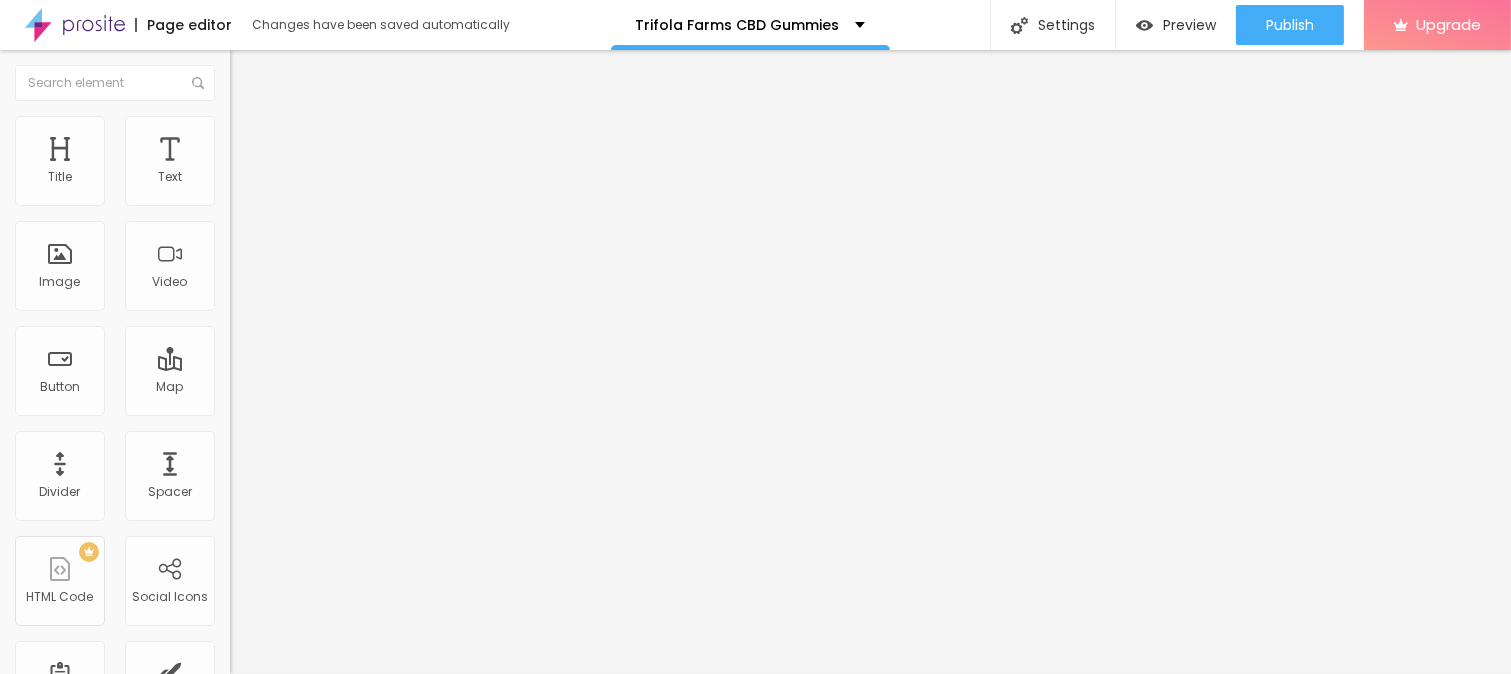 type on "95" 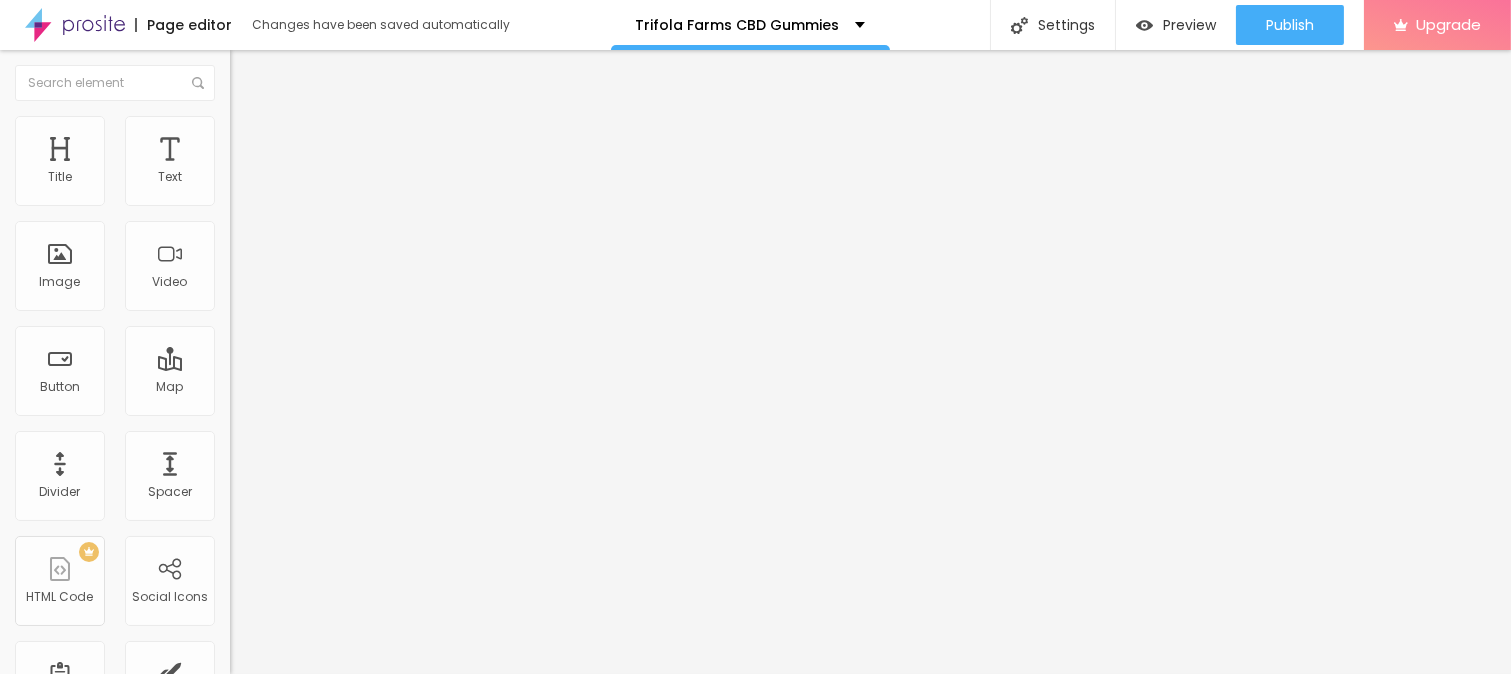 type on "90" 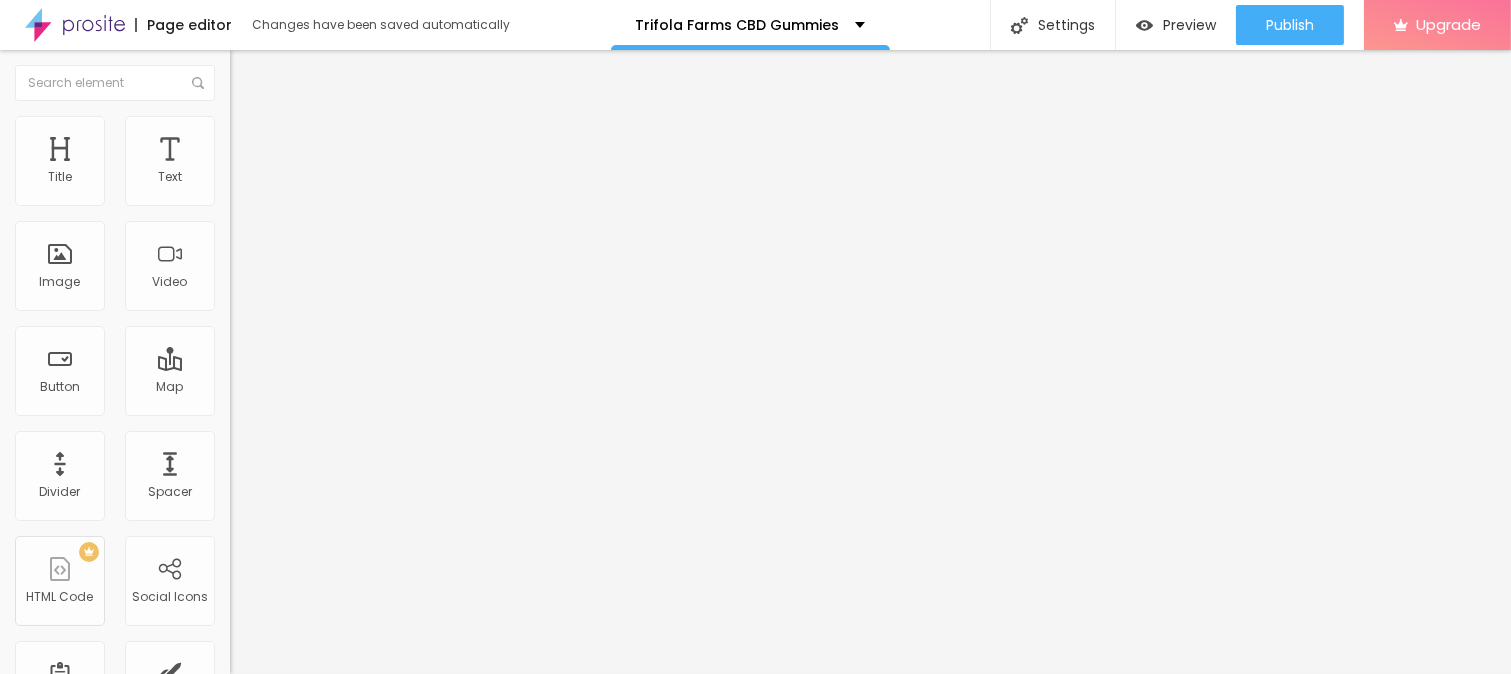 type on "85" 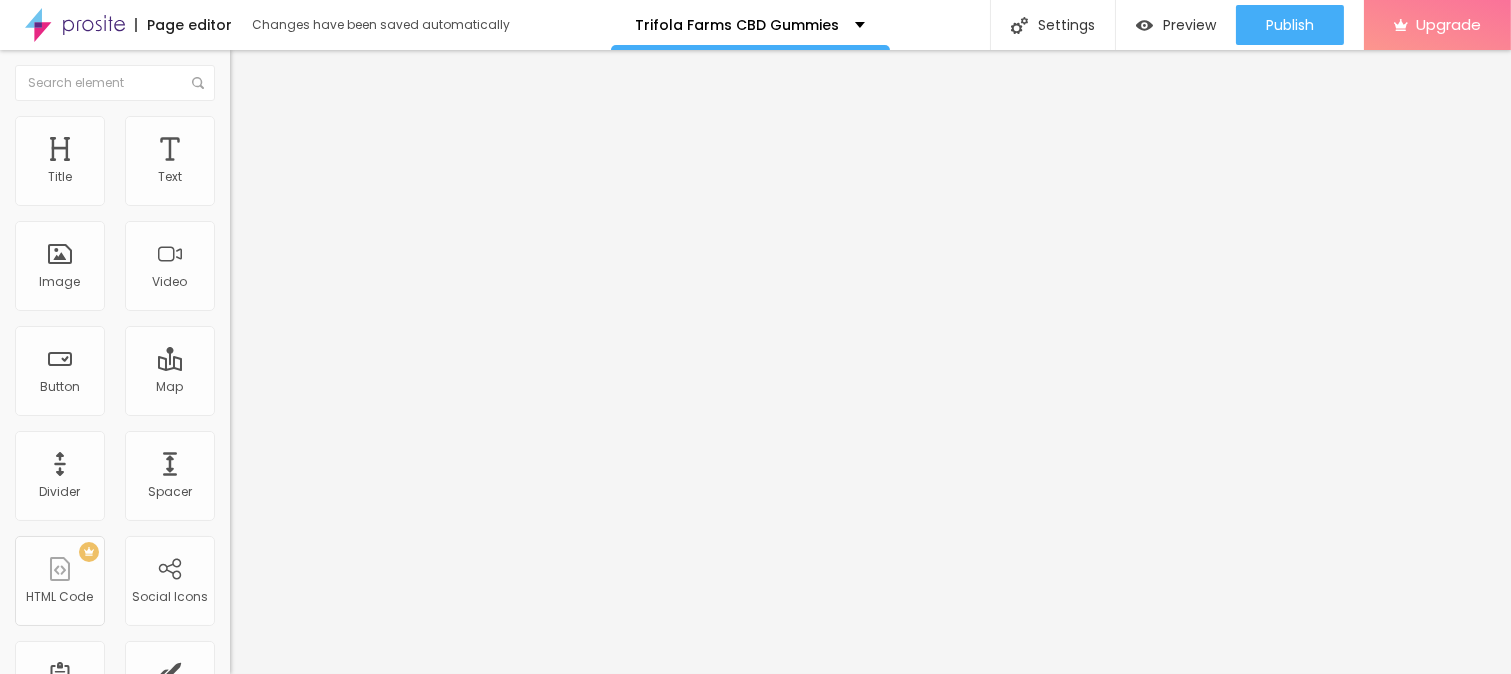 type on "85" 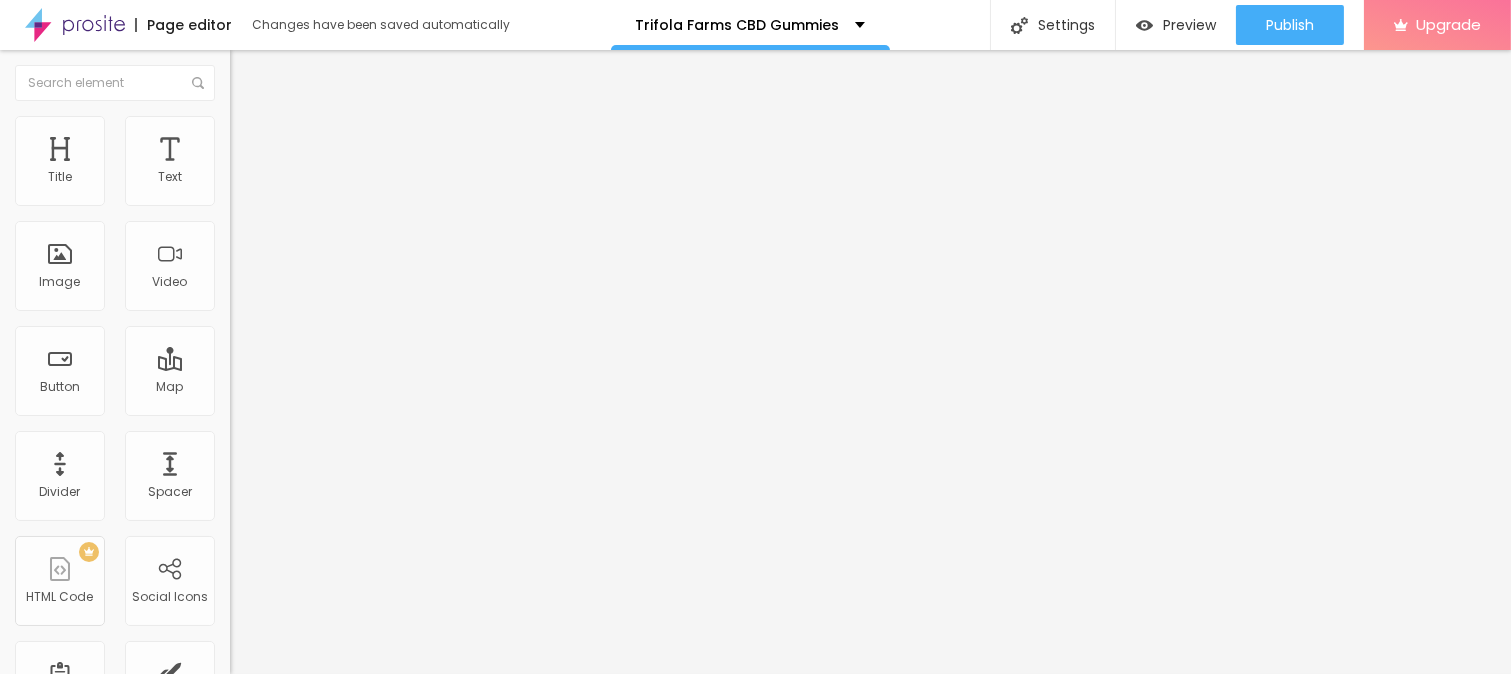 type on "80" 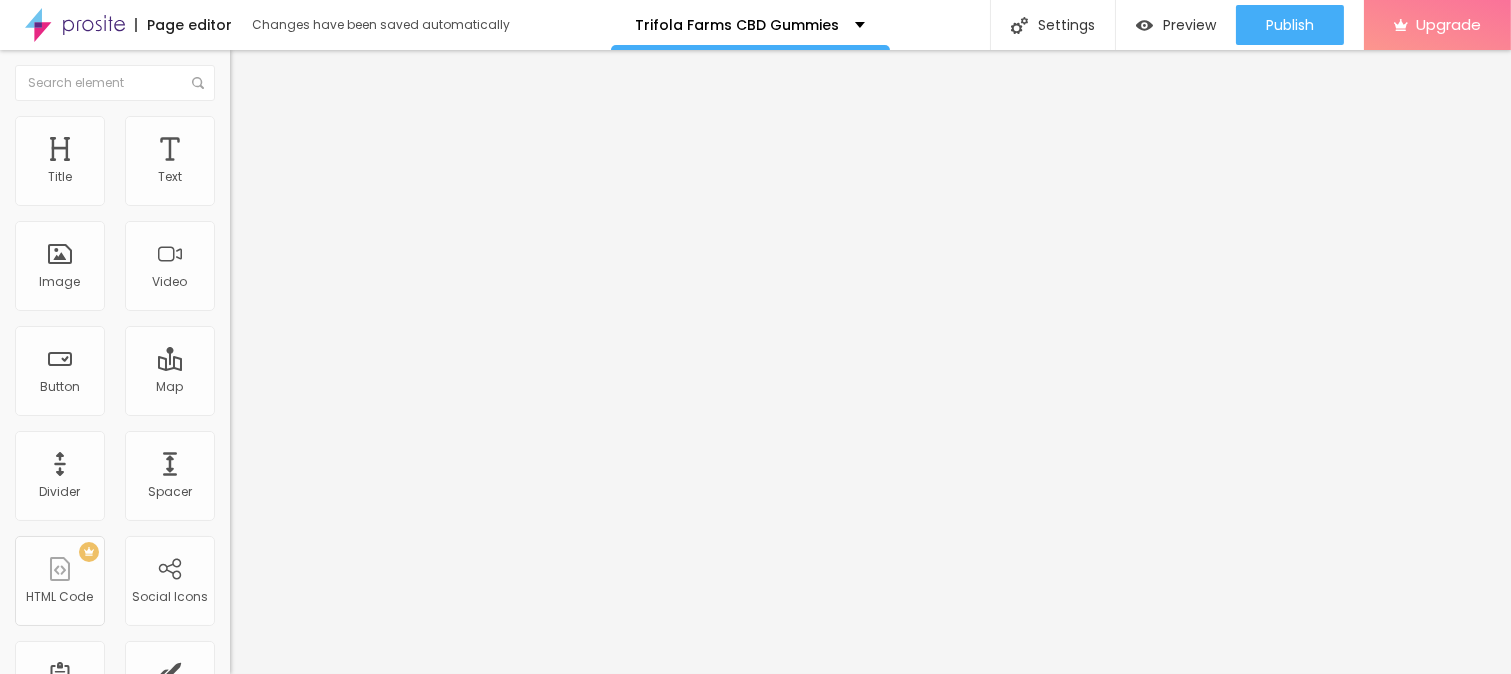 type on "80" 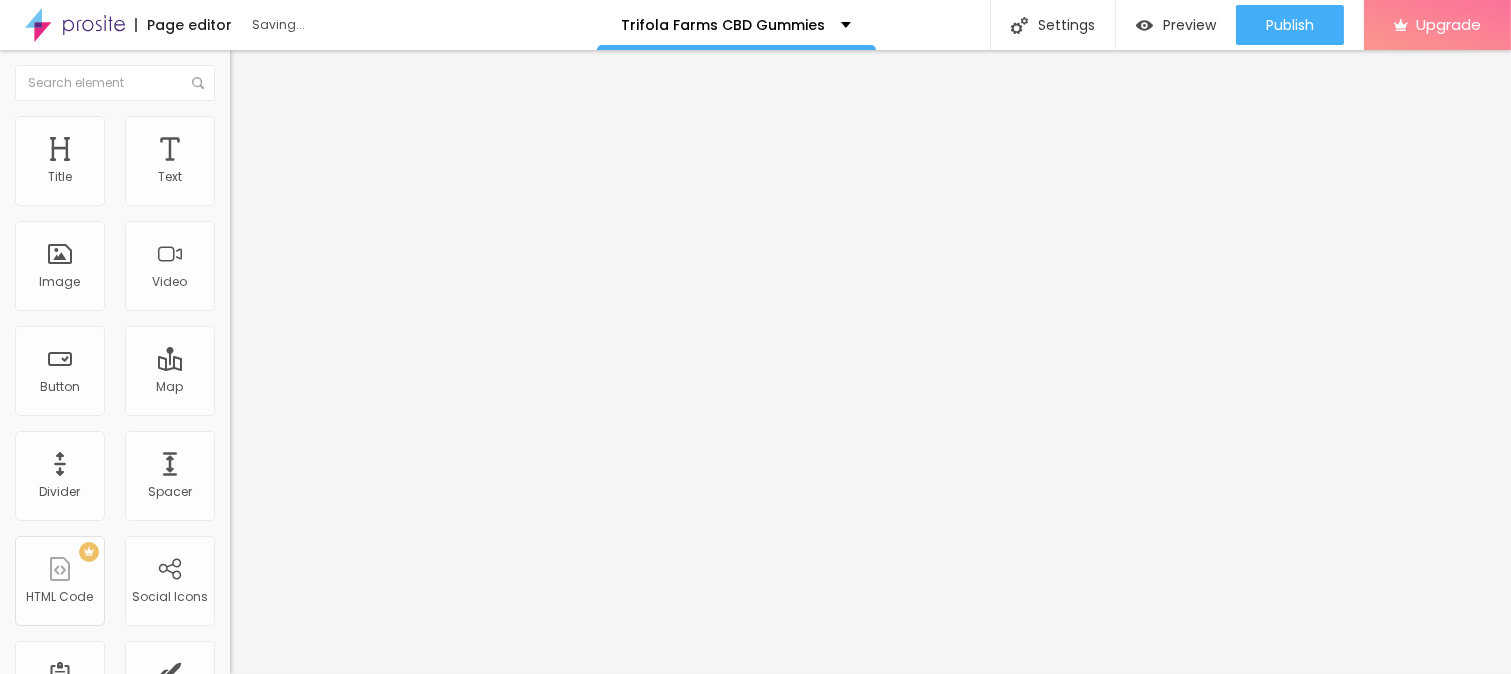 type on "75" 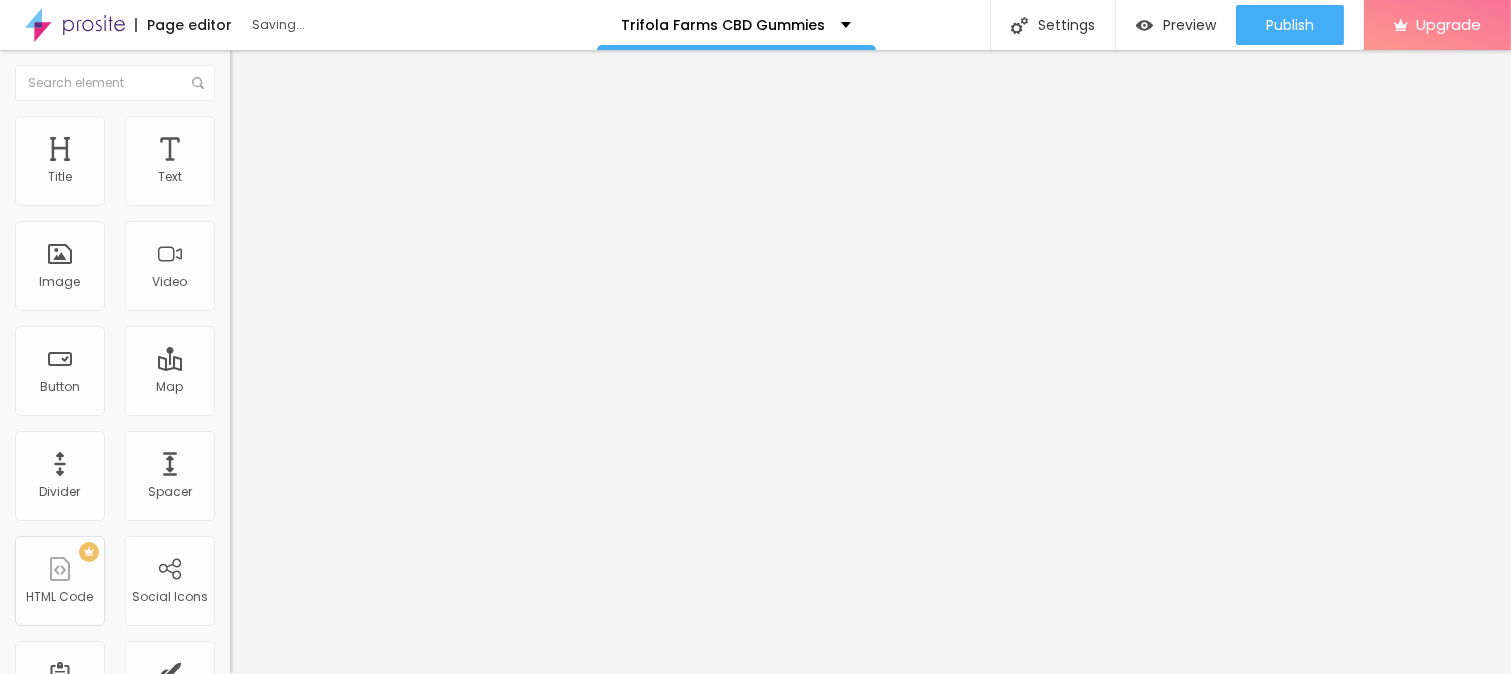 type on "75" 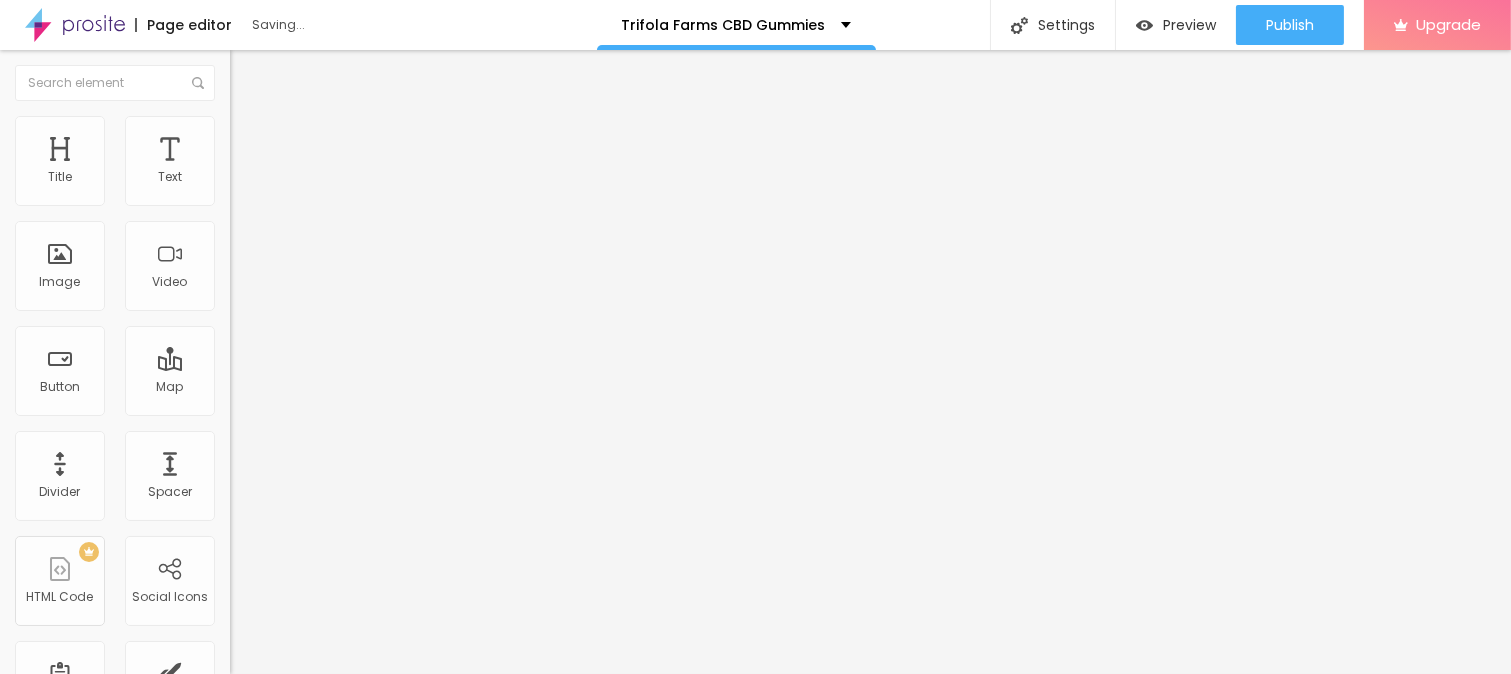 type on "70" 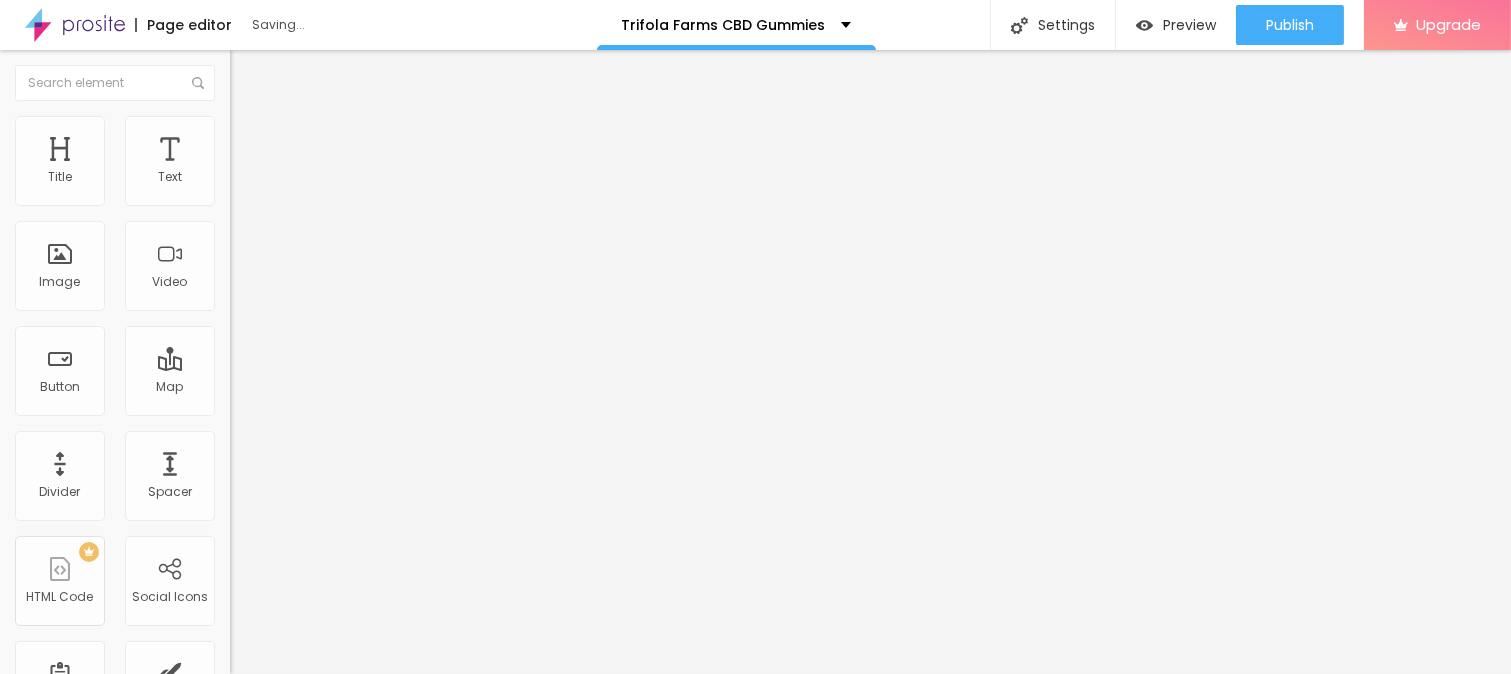 type on "70" 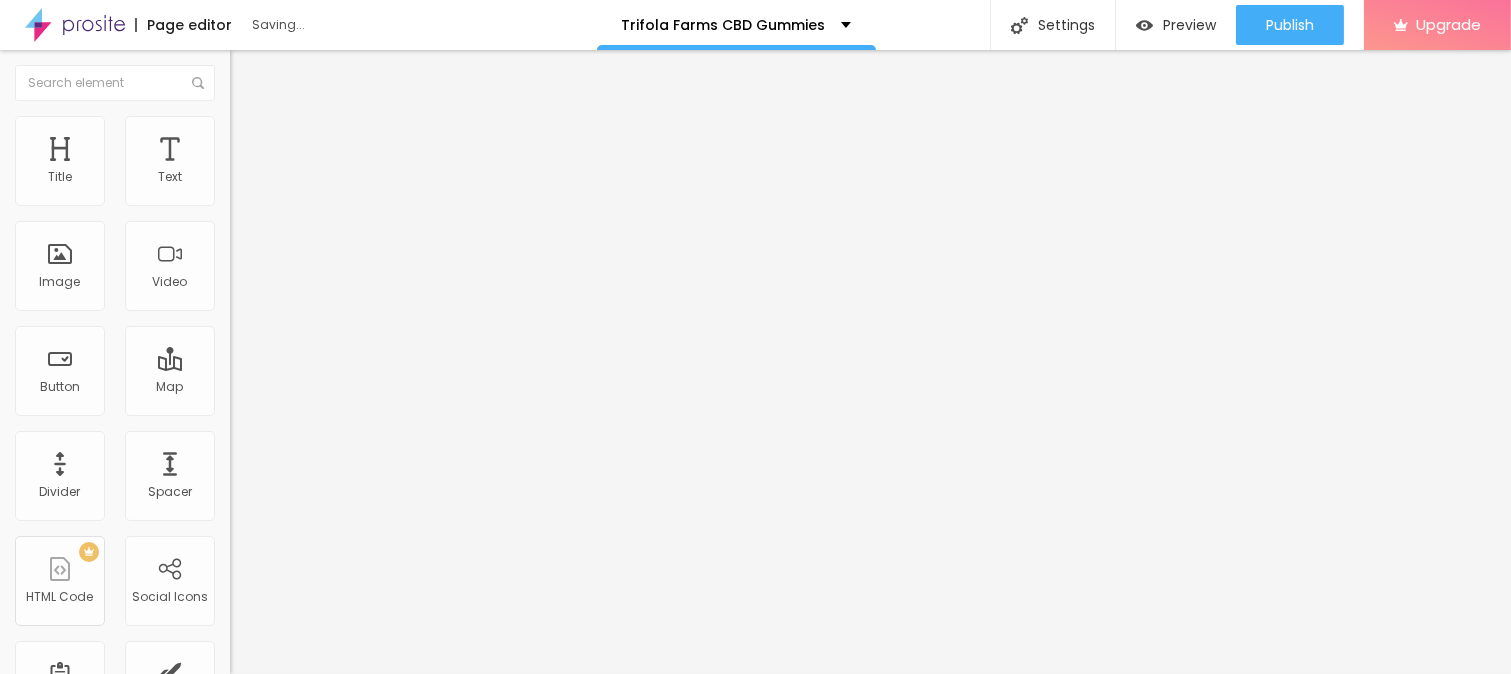 type on "65" 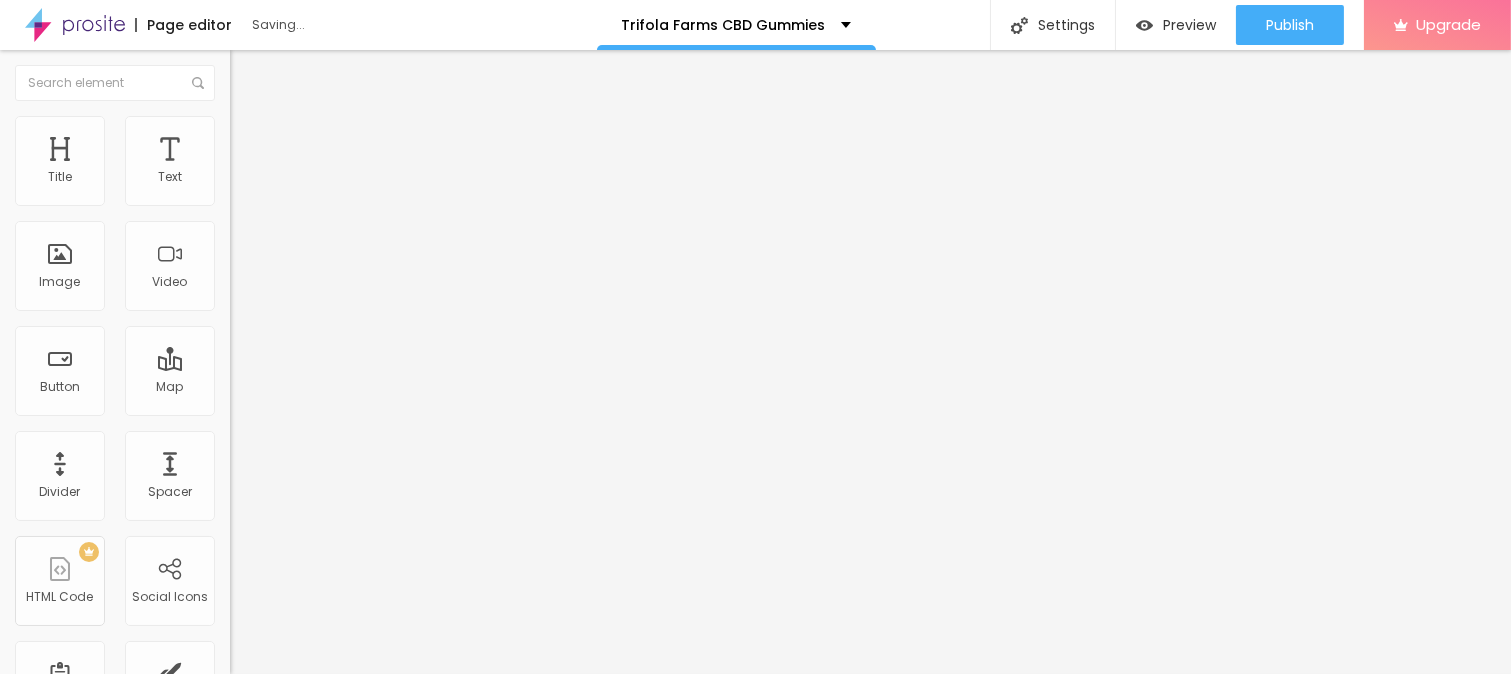 type on "65" 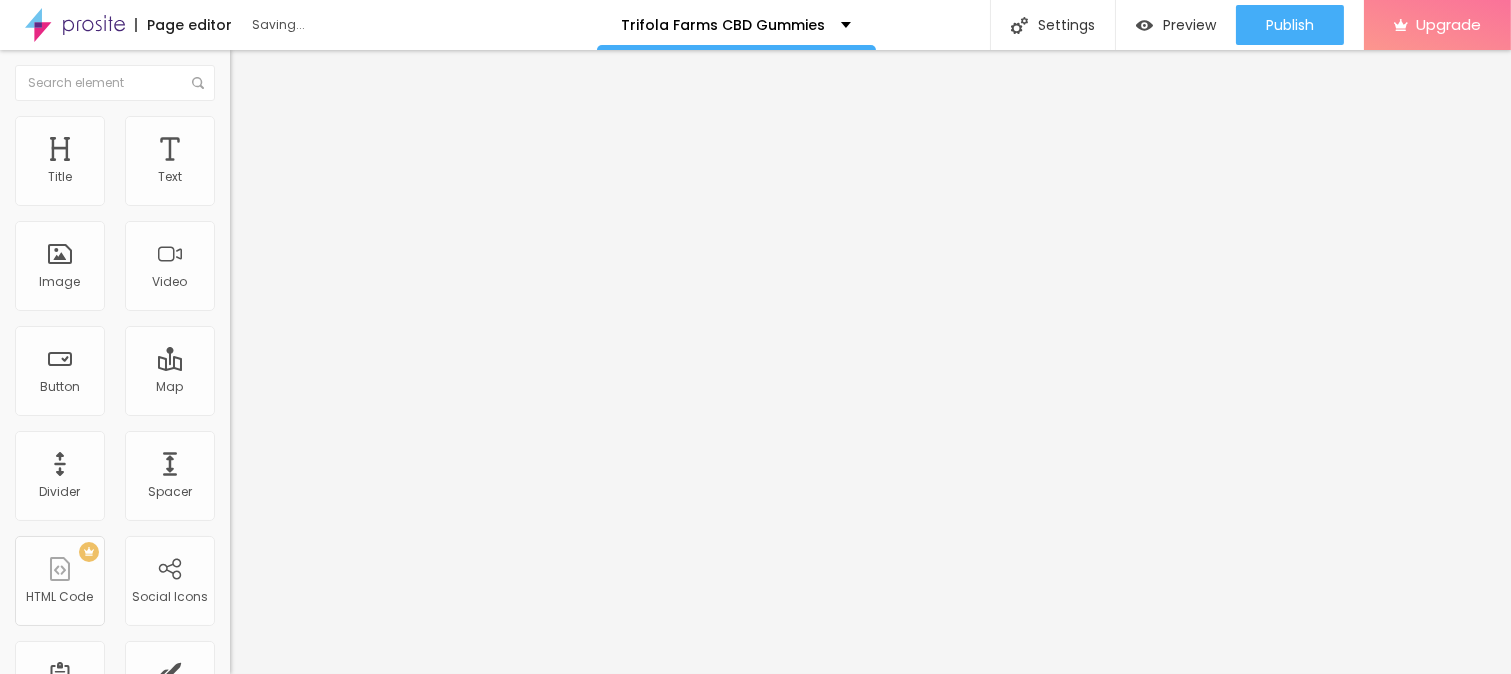 type on "60" 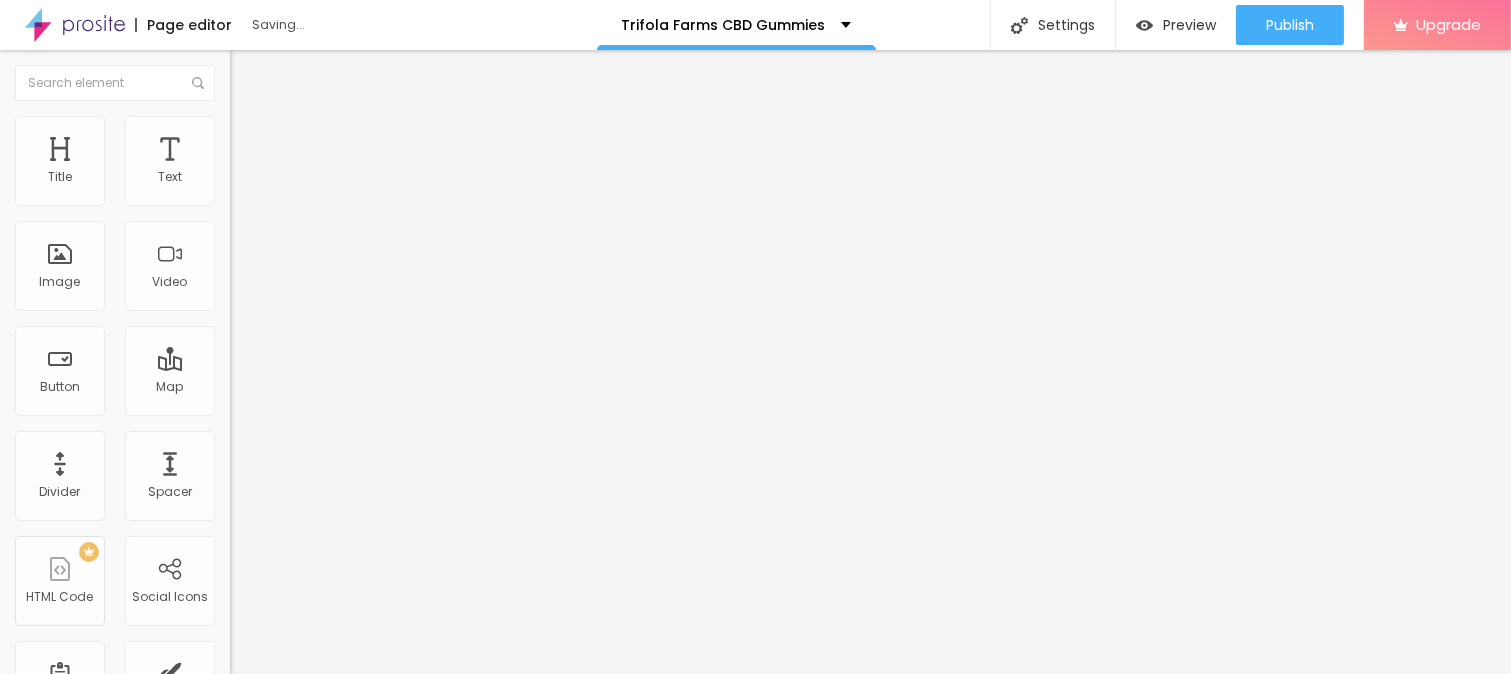 type on "60" 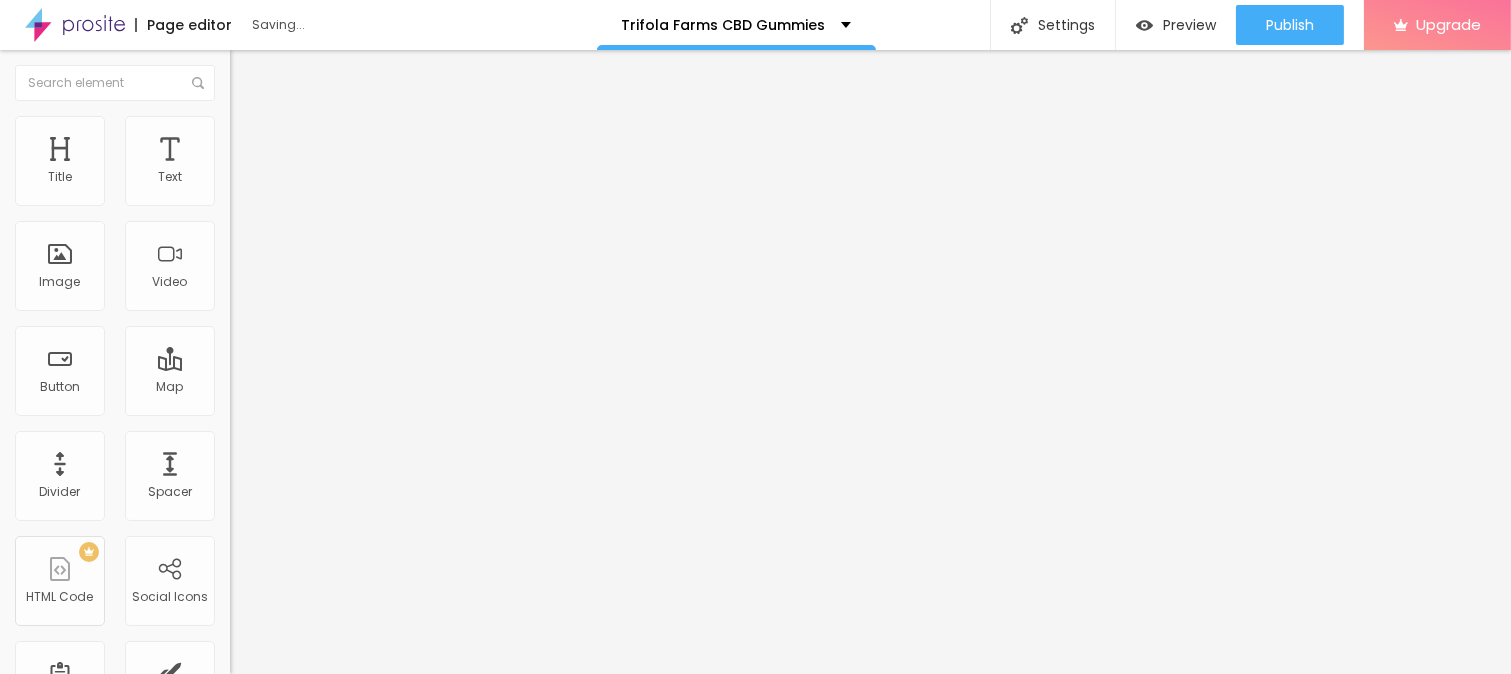 type on "55" 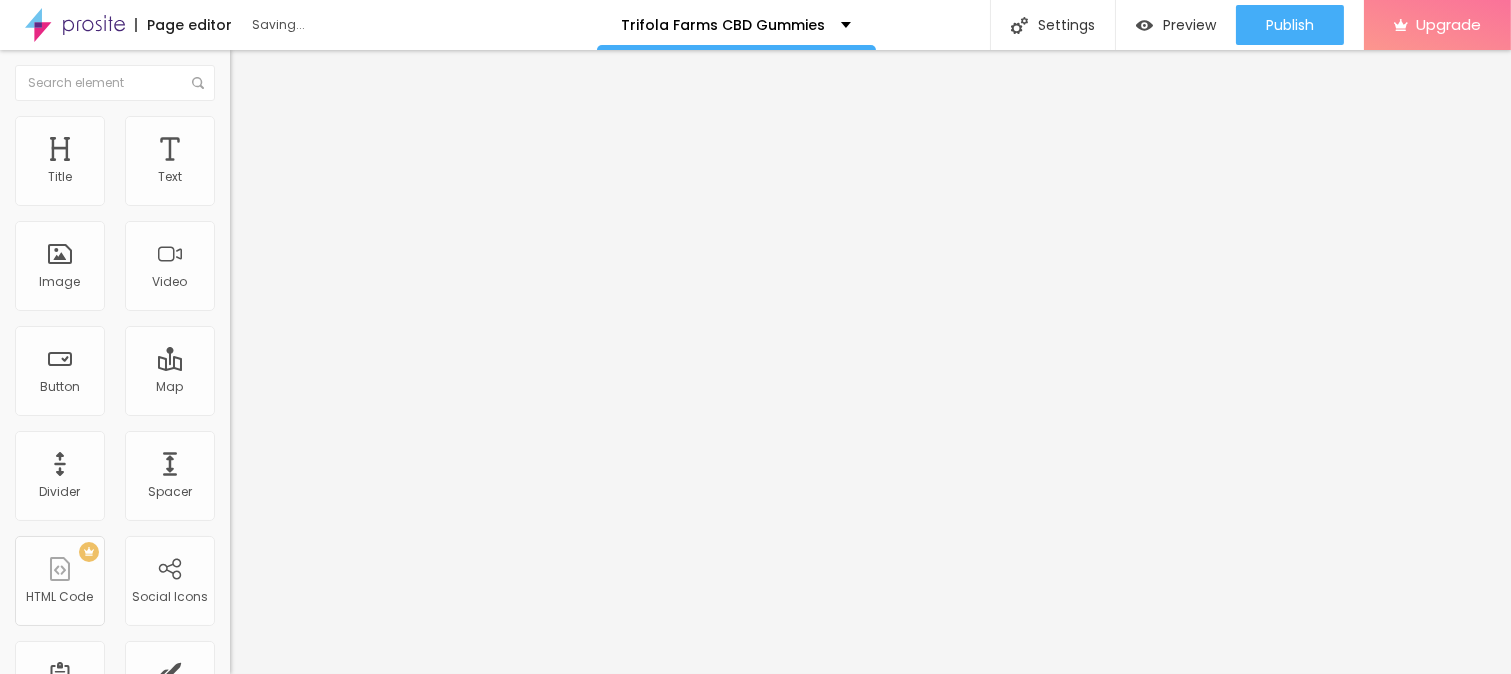 type on "55" 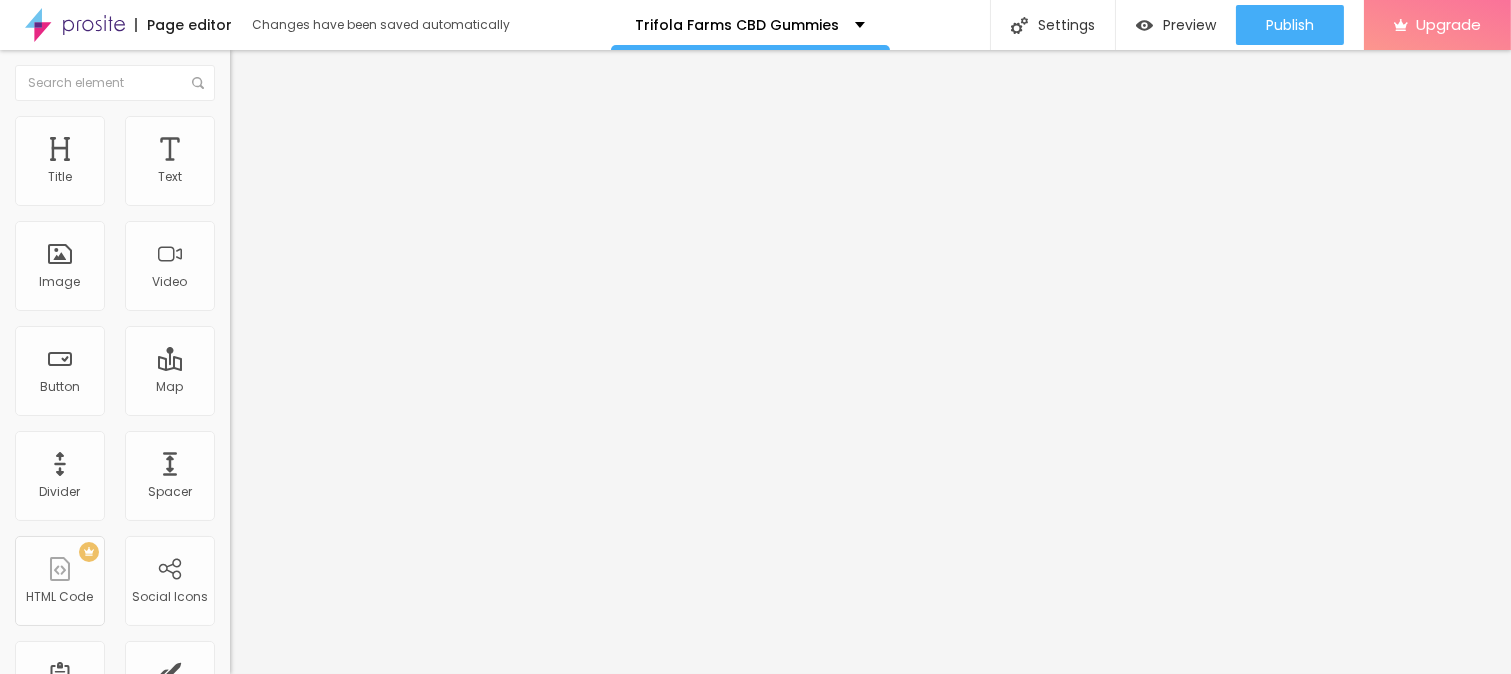 type on "50" 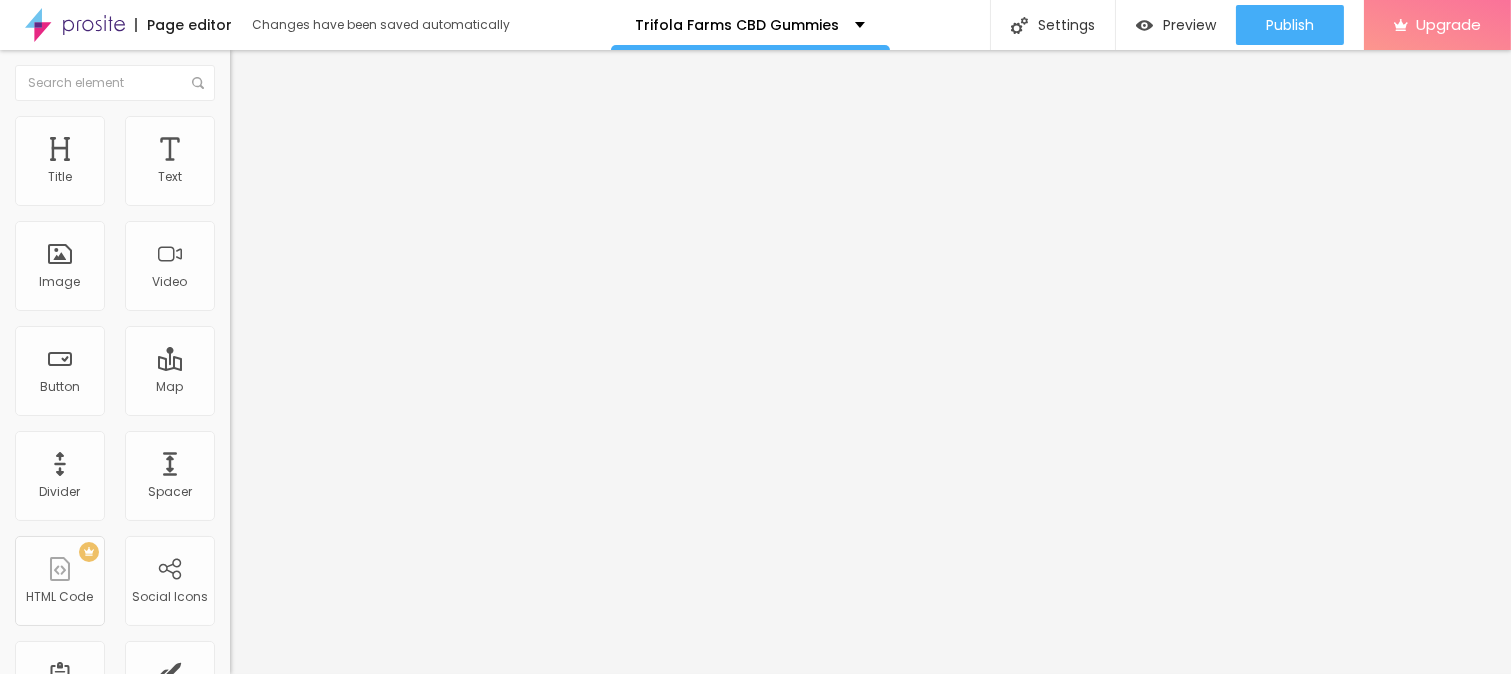 type on "50" 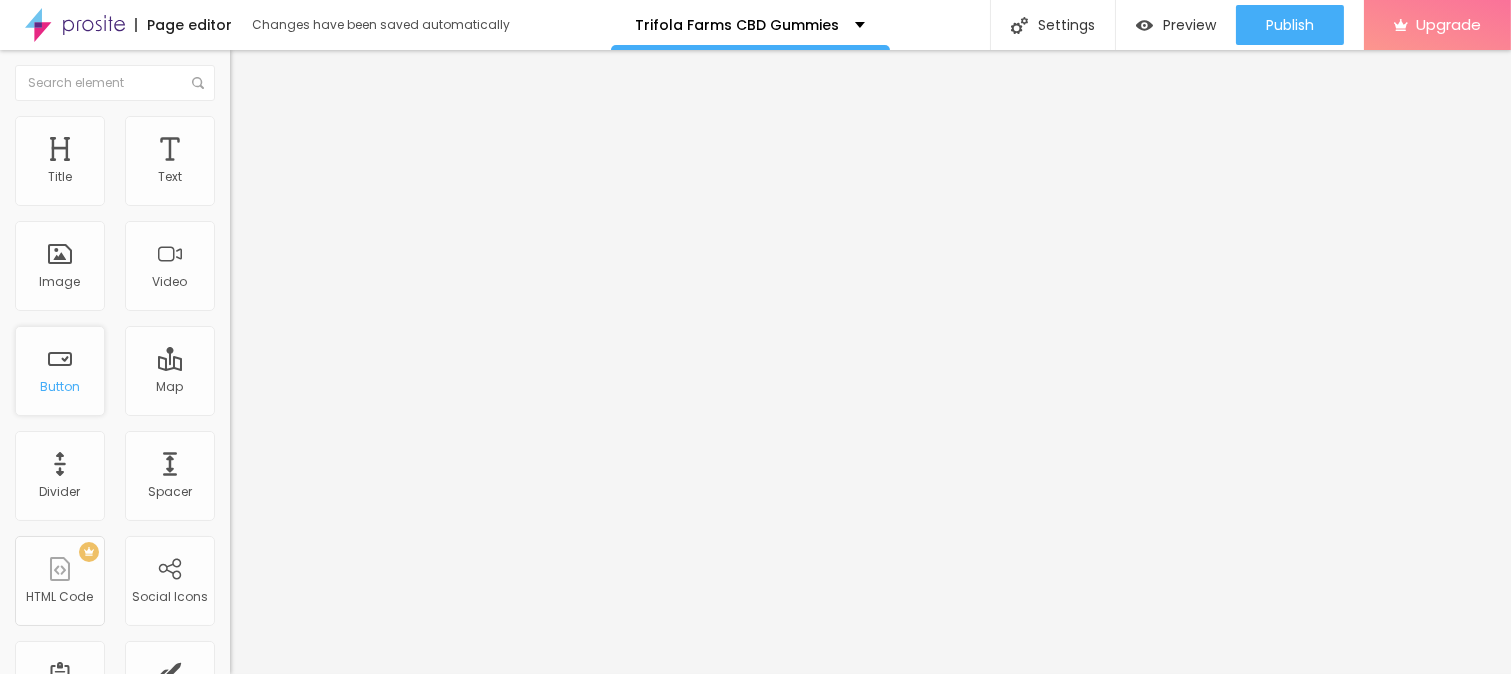 click on "Button" at bounding box center (60, 387) 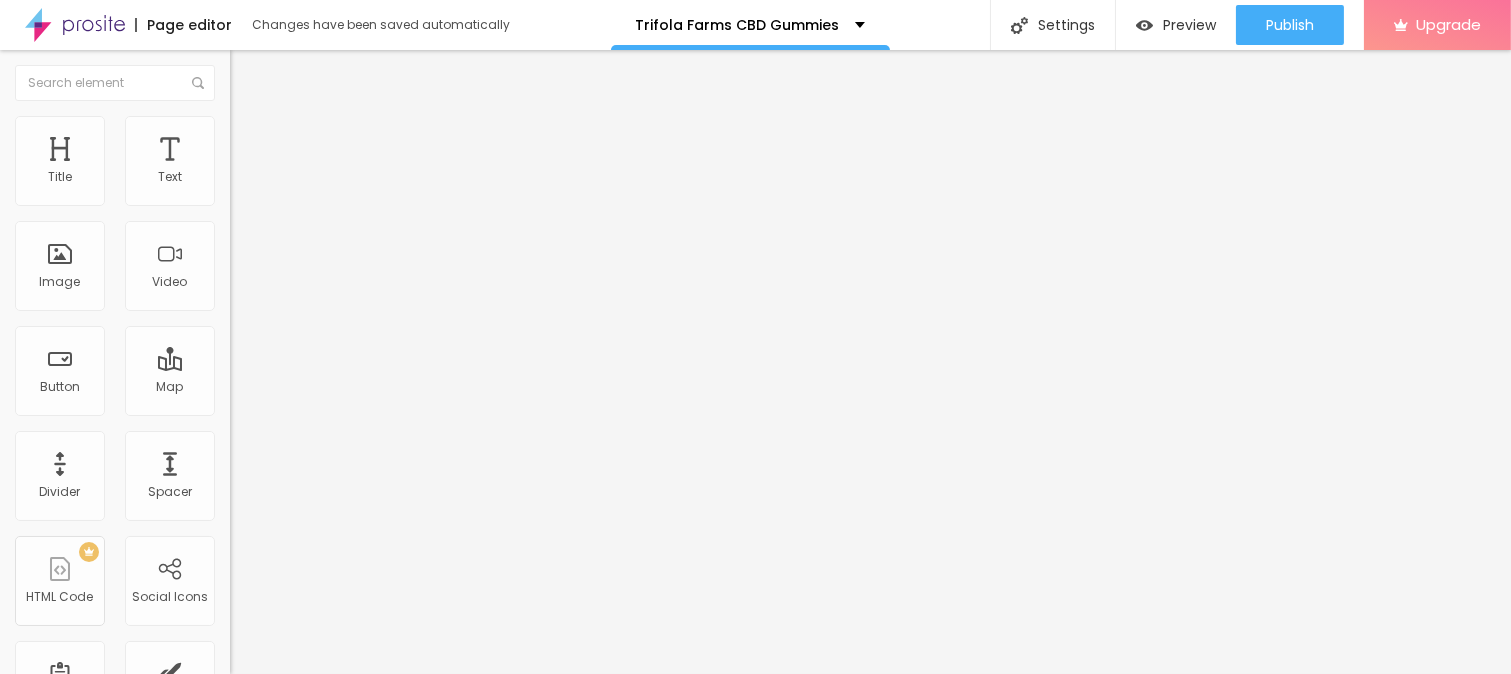 drag, startPoint x: 62, startPoint y: 217, endPoint x: 0, endPoint y: 217, distance: 62 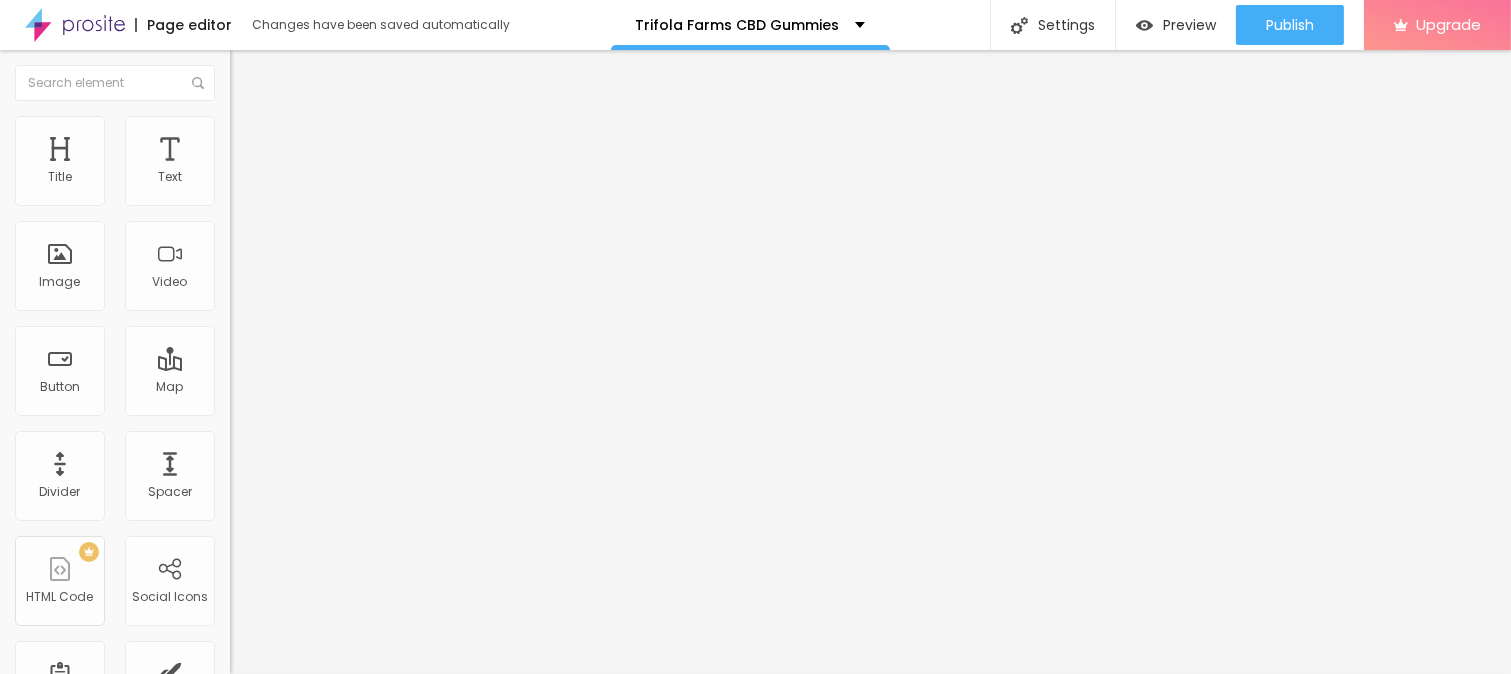 paste on "🛒" 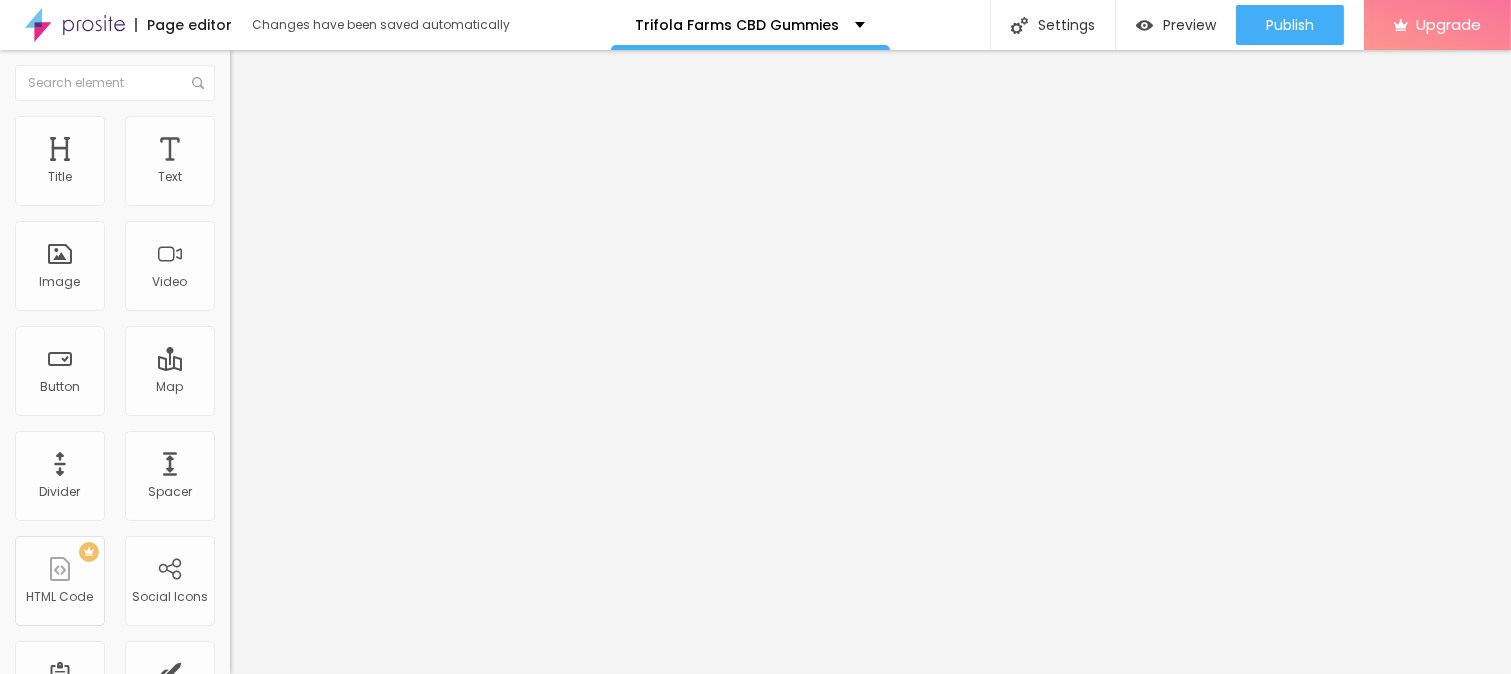 type on "🛒🤩SHOP Now🤩🛒" 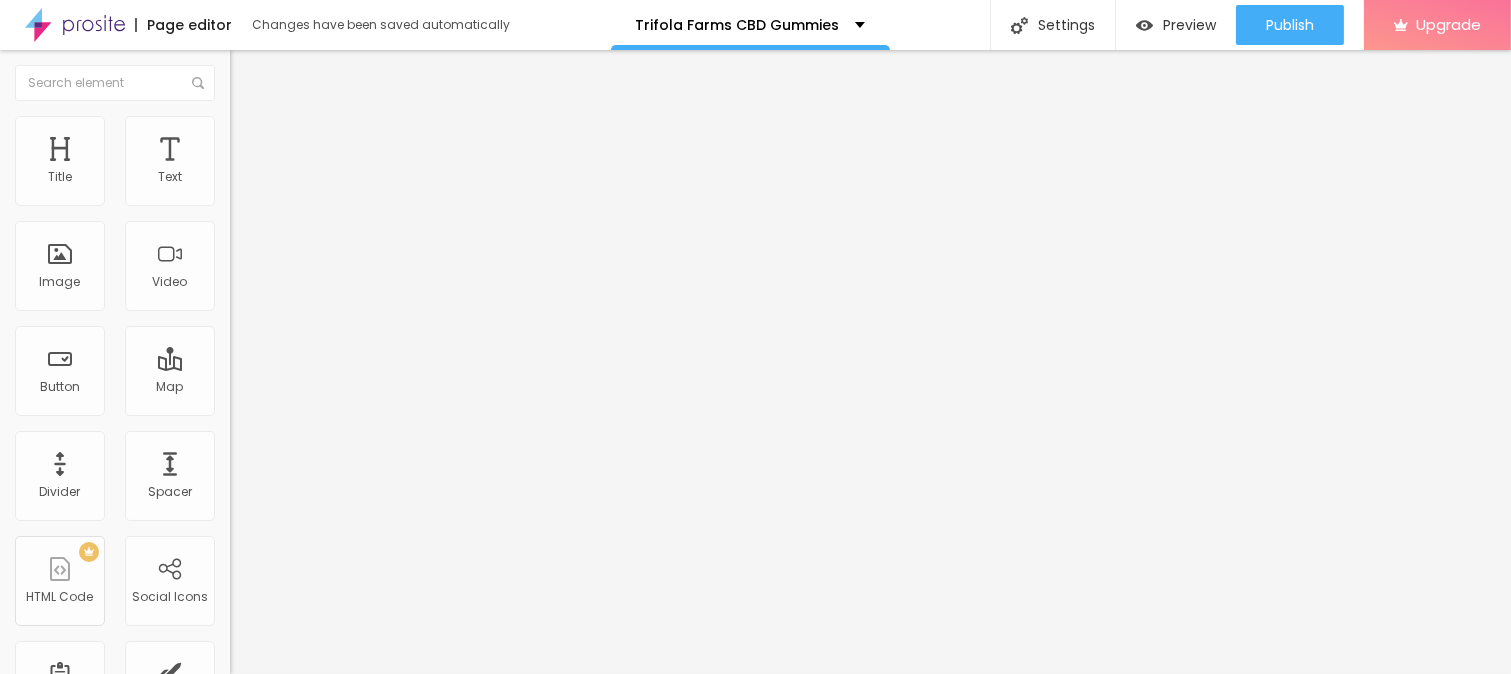 click on "https://" at bounding box center [350, 402] 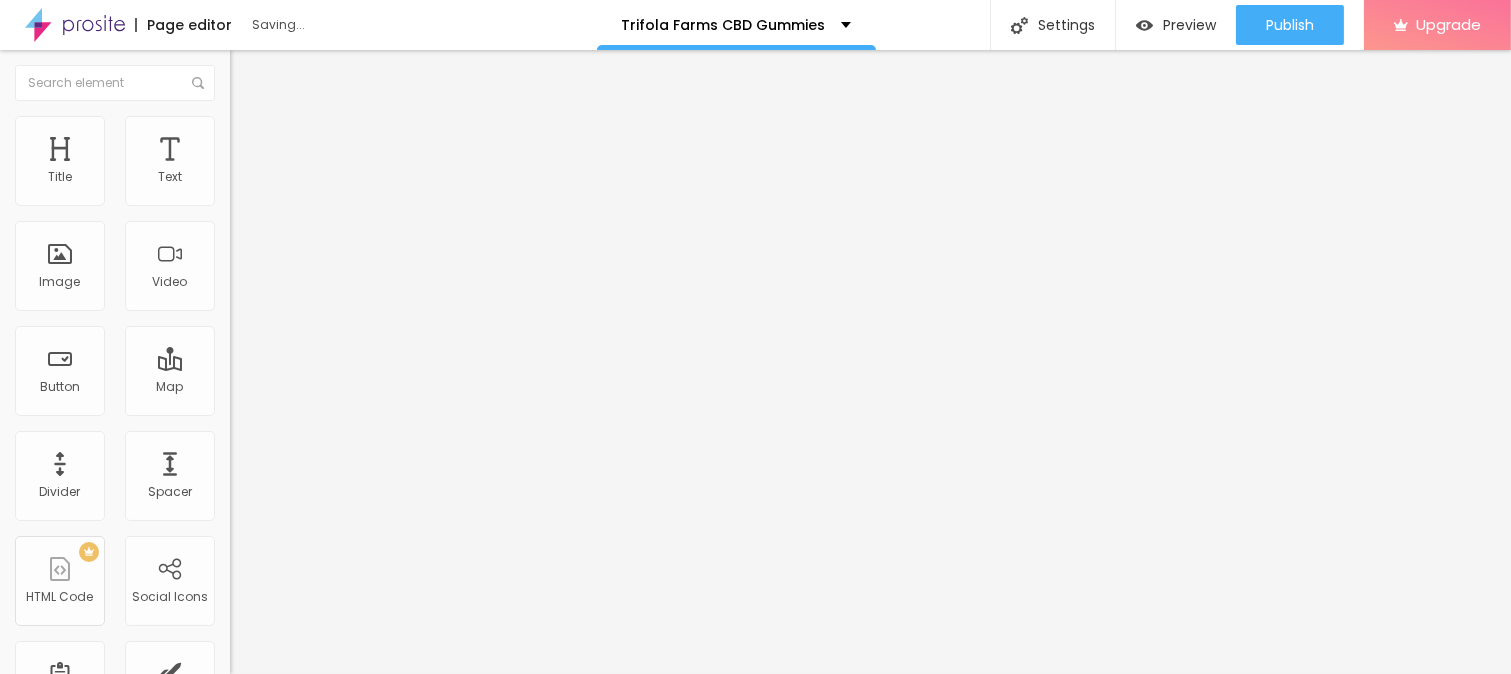 click on "https://" at bounding box center (350, 402) 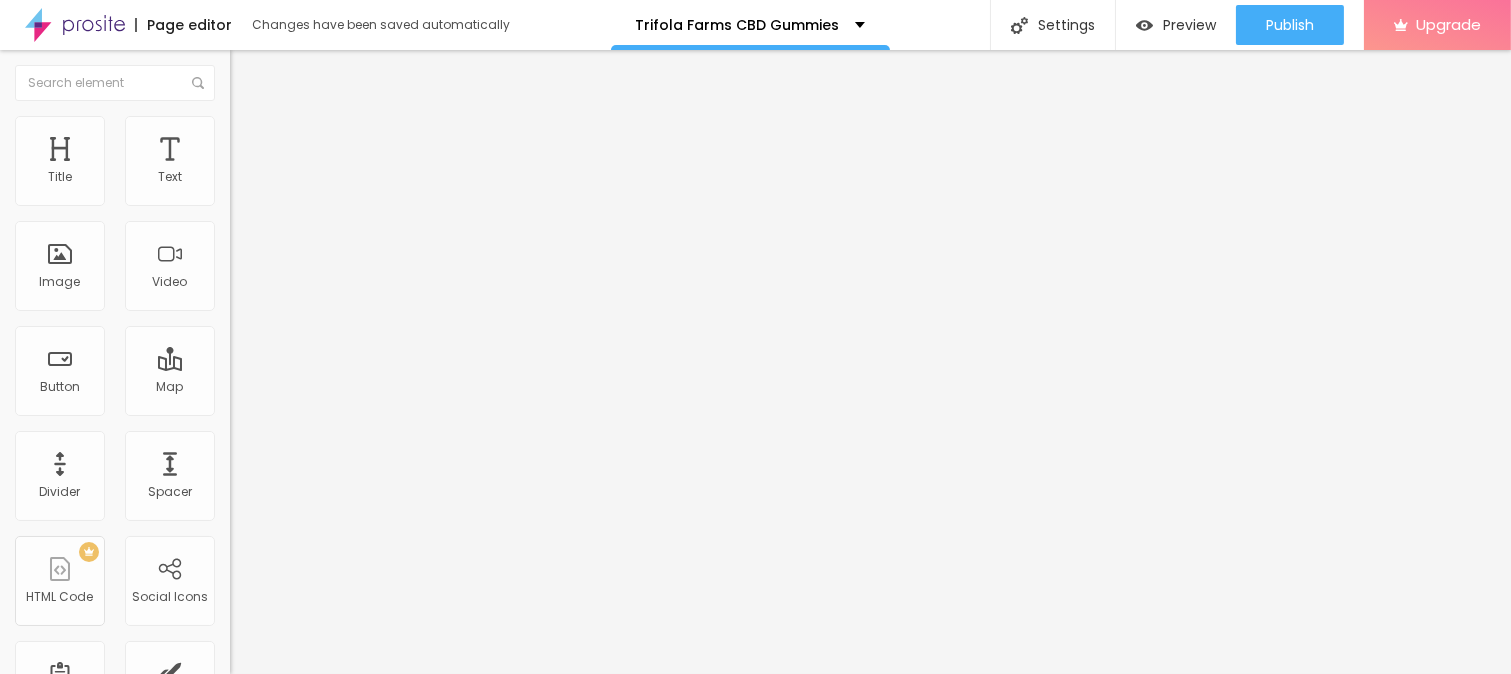 click on "https://" at bounding box center [350, 402] 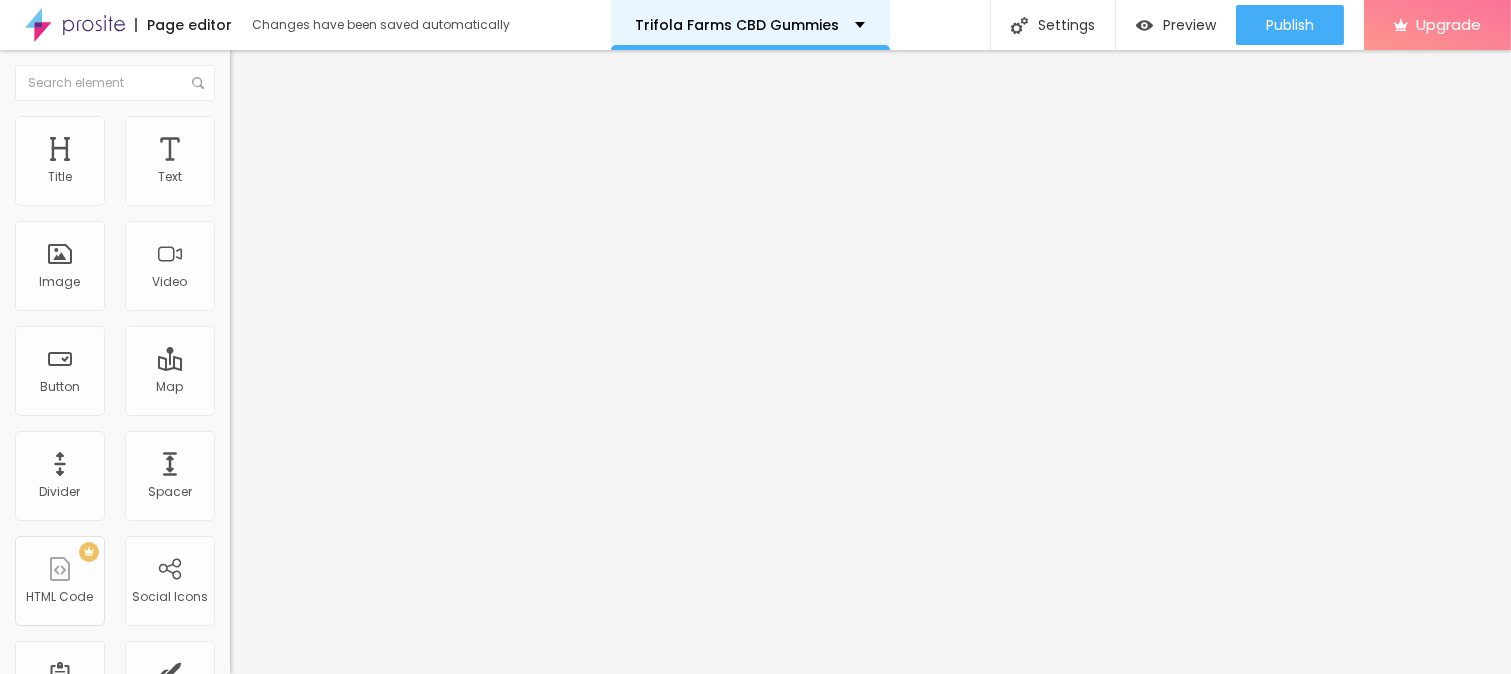 paste on "https://top10cbdstore.com/Order-TrifolaFarmsCBDGummies" 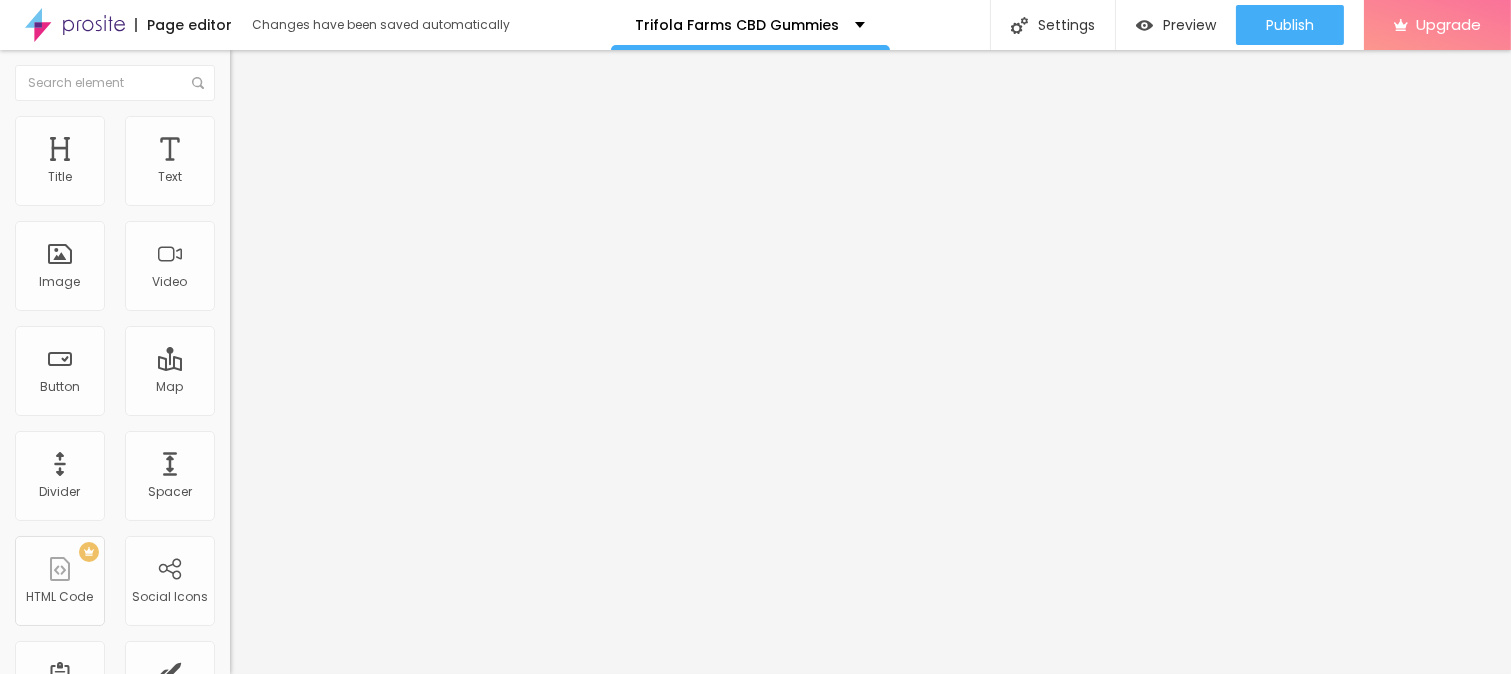 type on "https://top10cbdstore.com/Order-TrifolaFarmsCBDGummies" 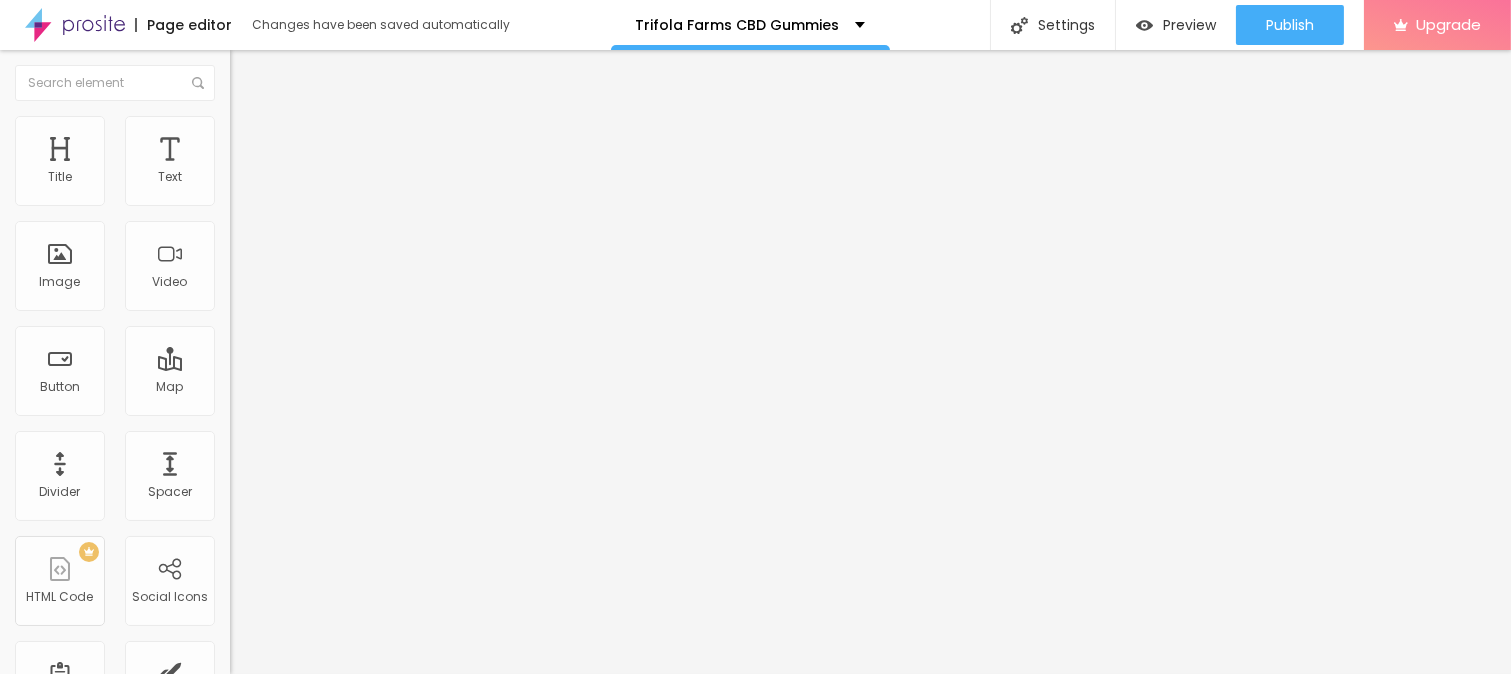 click at bounding box center [755, 686] 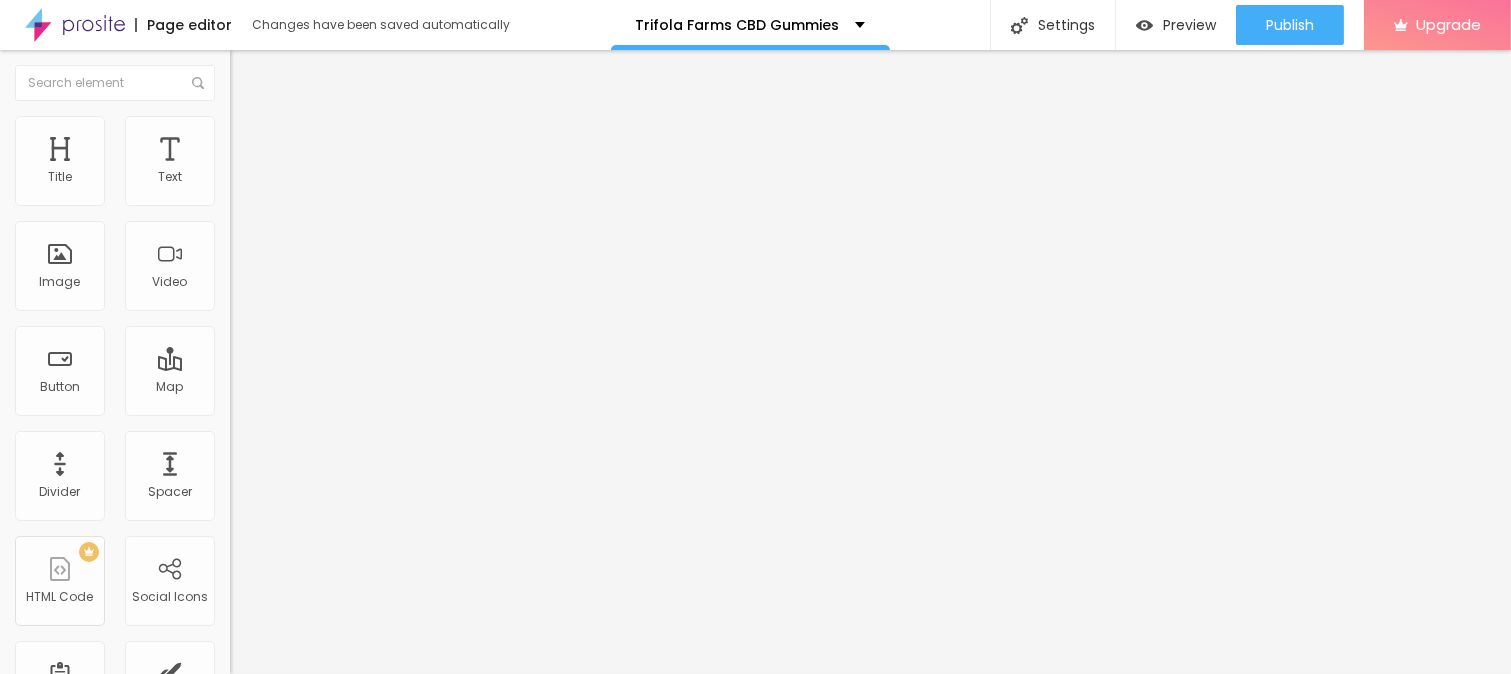 scroll, scrollTop: 0, scrollLeft: 185, axis: horizontal 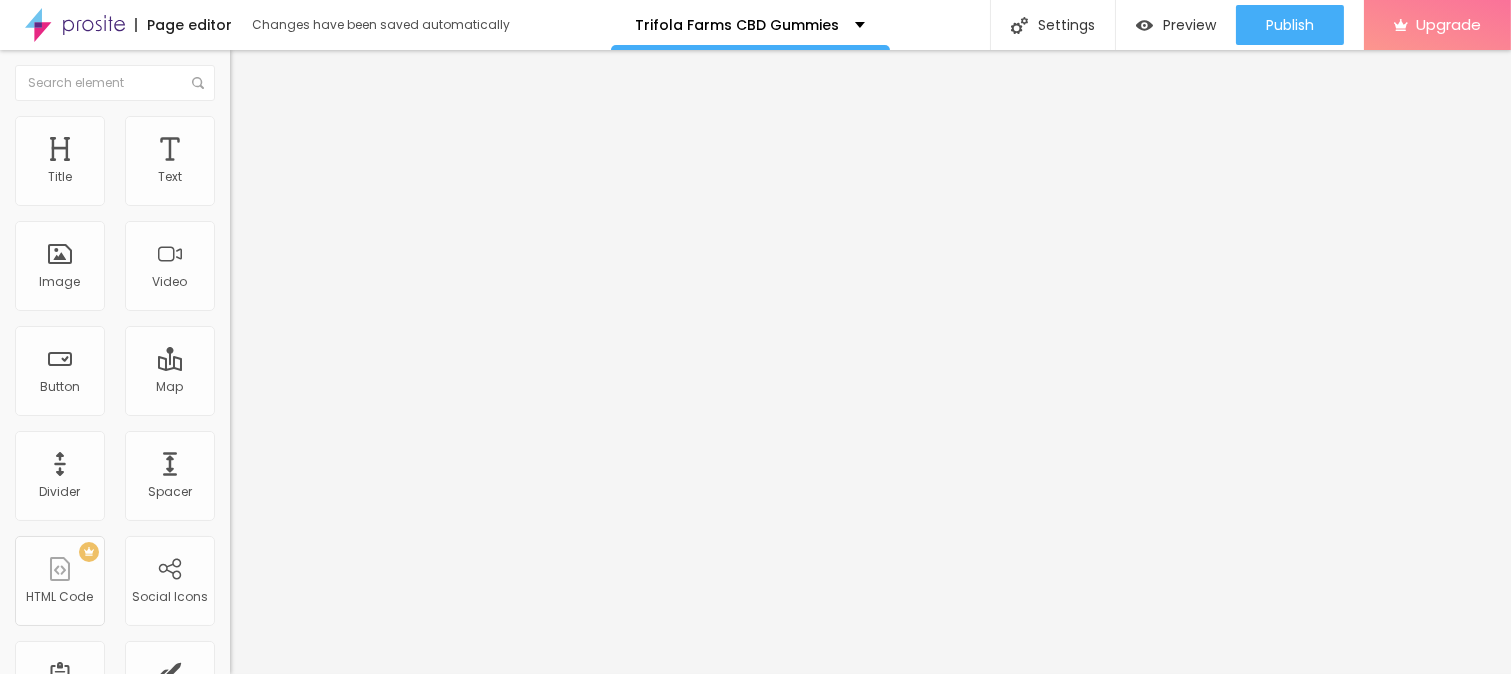 click on "Edit Button" at bounding box center (298, 73) 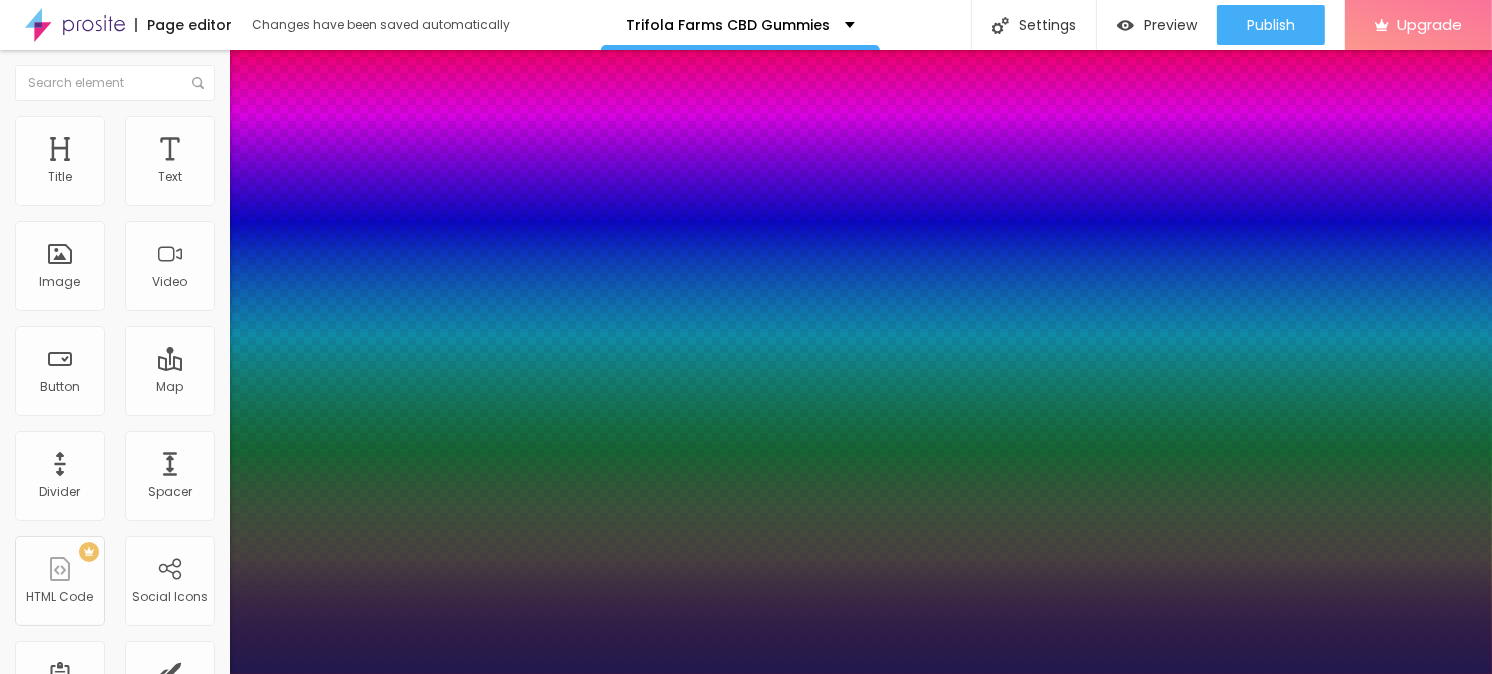 type on "1" 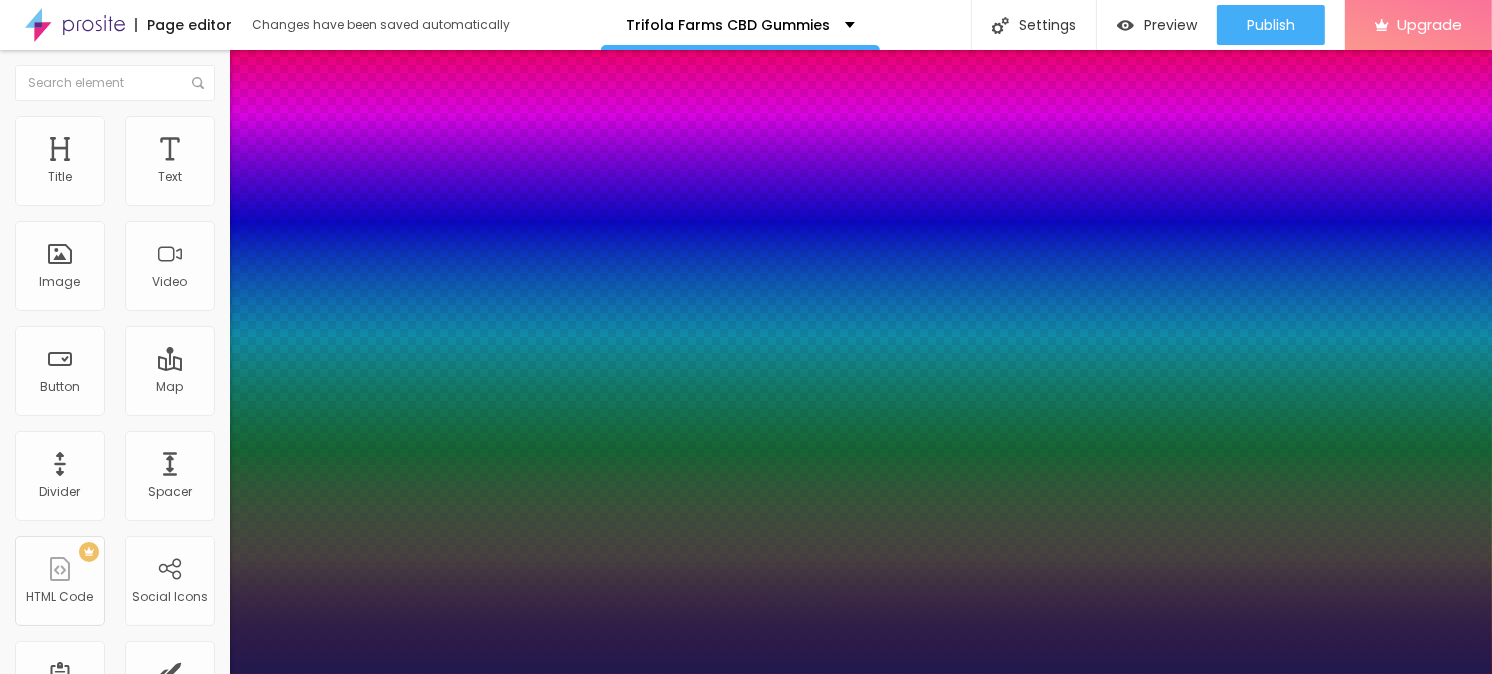 type on "52" 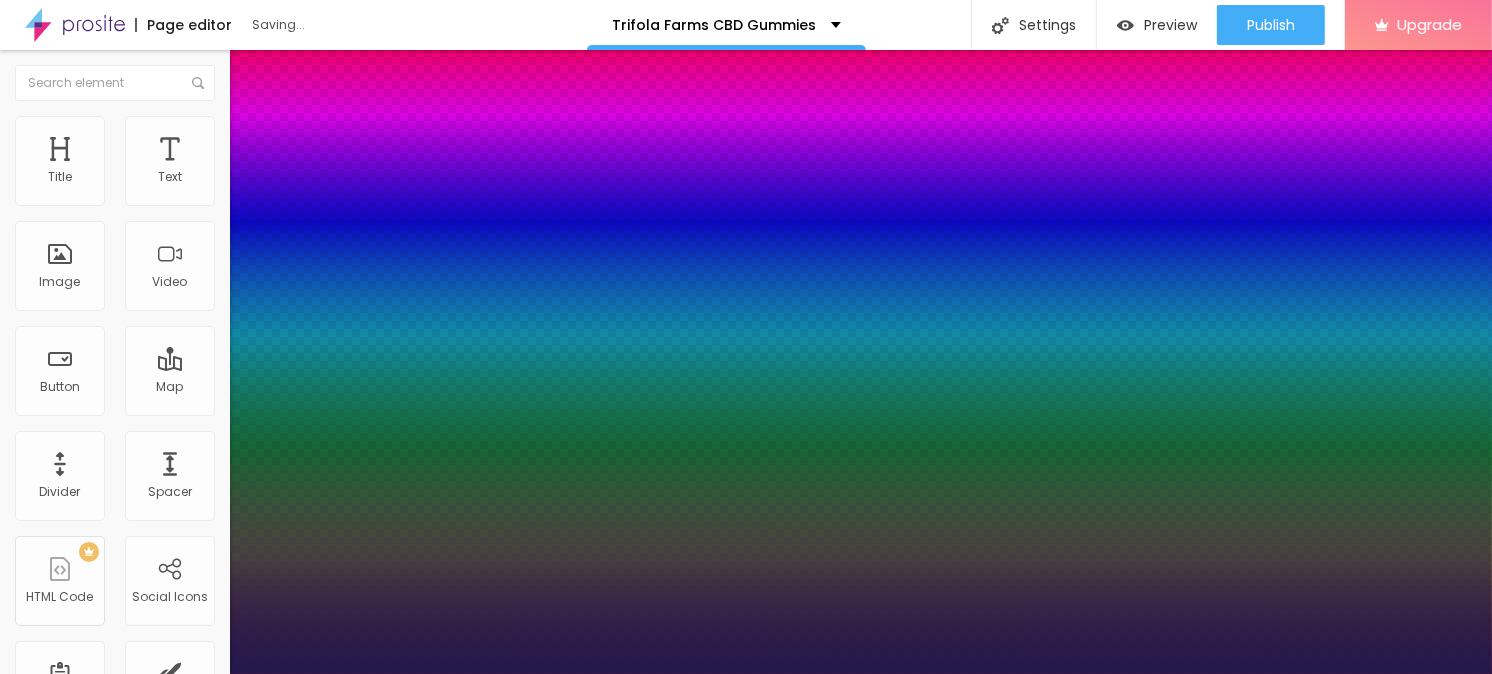 type on "44" 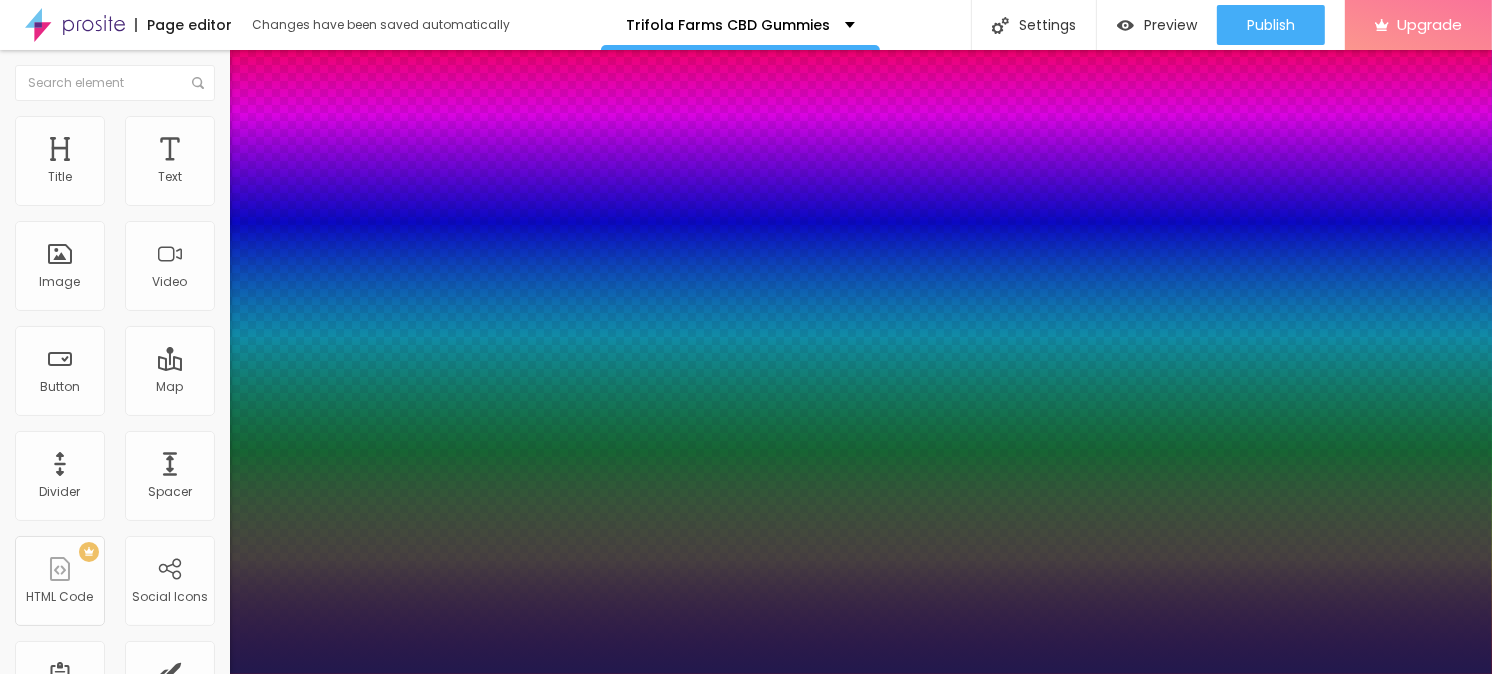 drag, startPoint x: 270, startPoint y: 563, endPoint x: 315, endPoint y: 562, distance: 45.01111 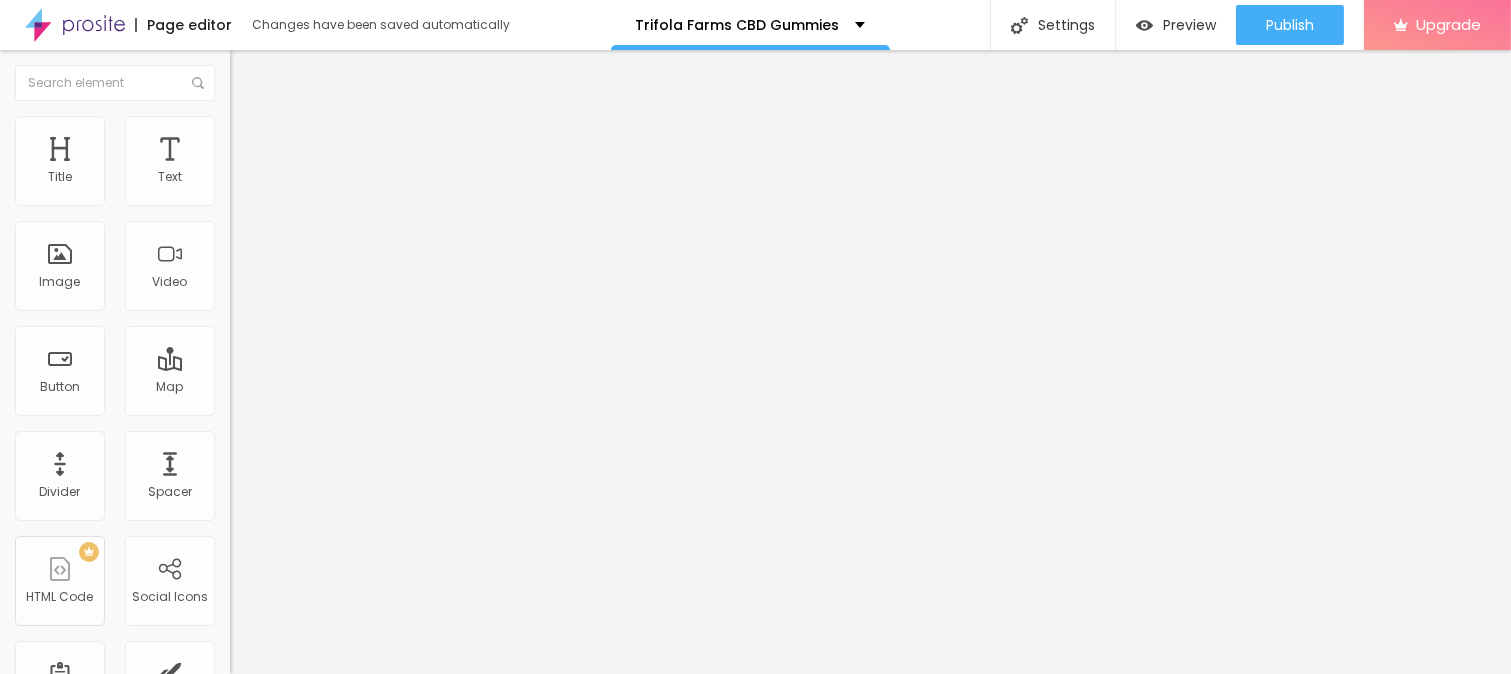 click on "Edit Title" at bounding box center [290, 73] 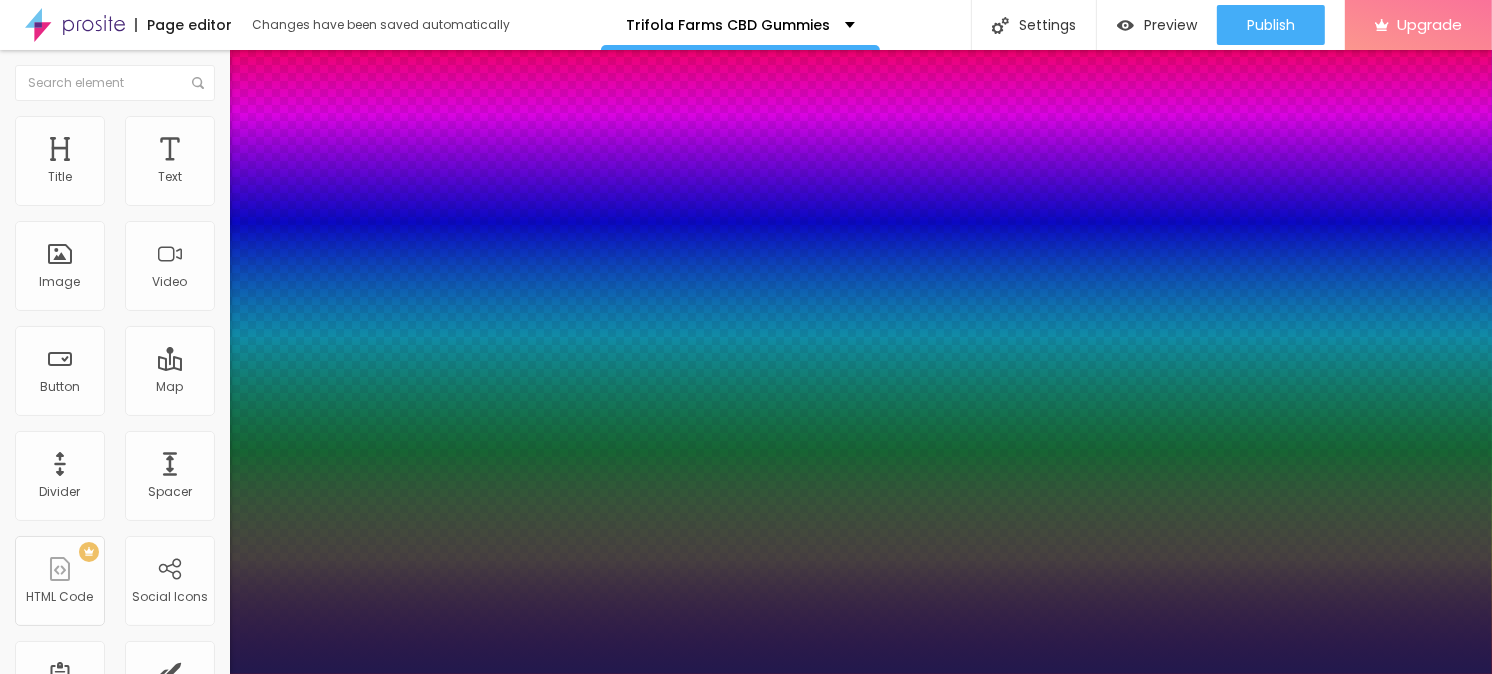 type on "1" 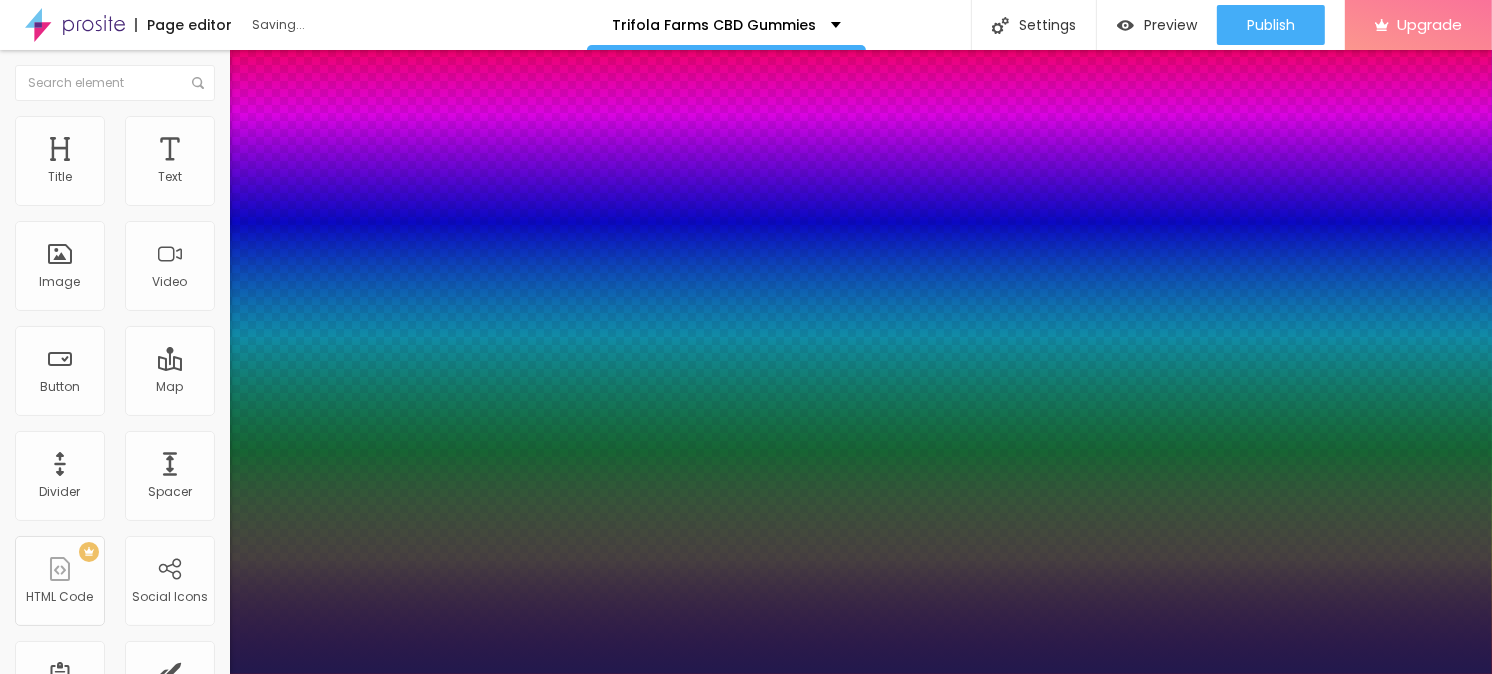 type on "20" 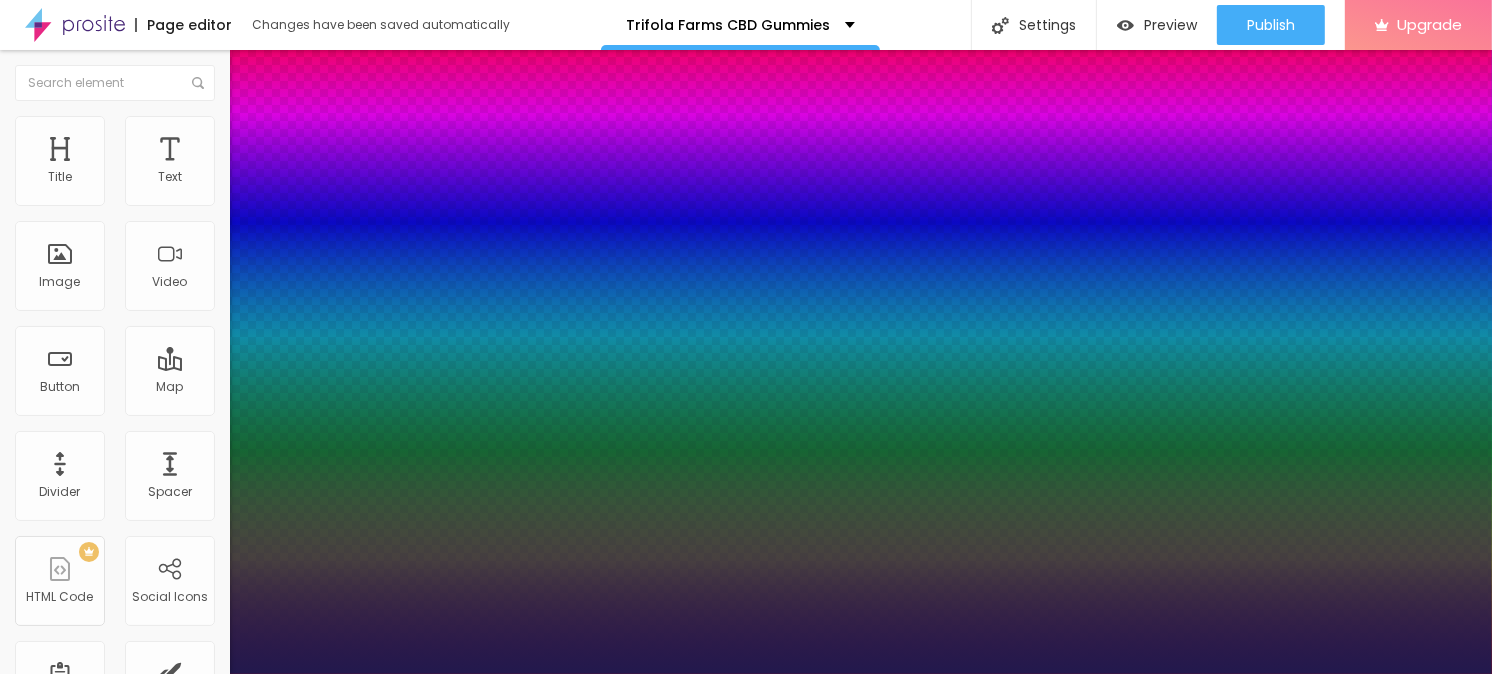 click at bounding box center [746, 686] 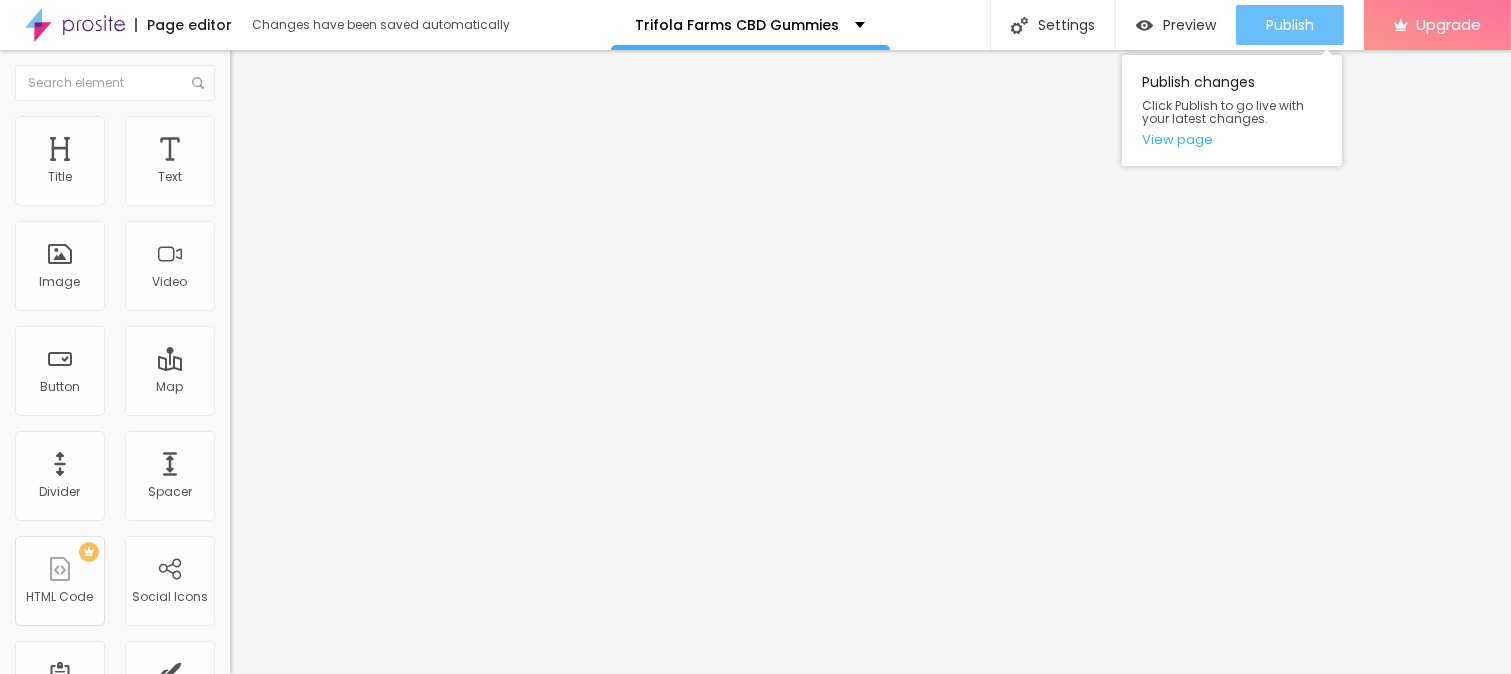 click on "Publish" at bounding box center (1290, 25) 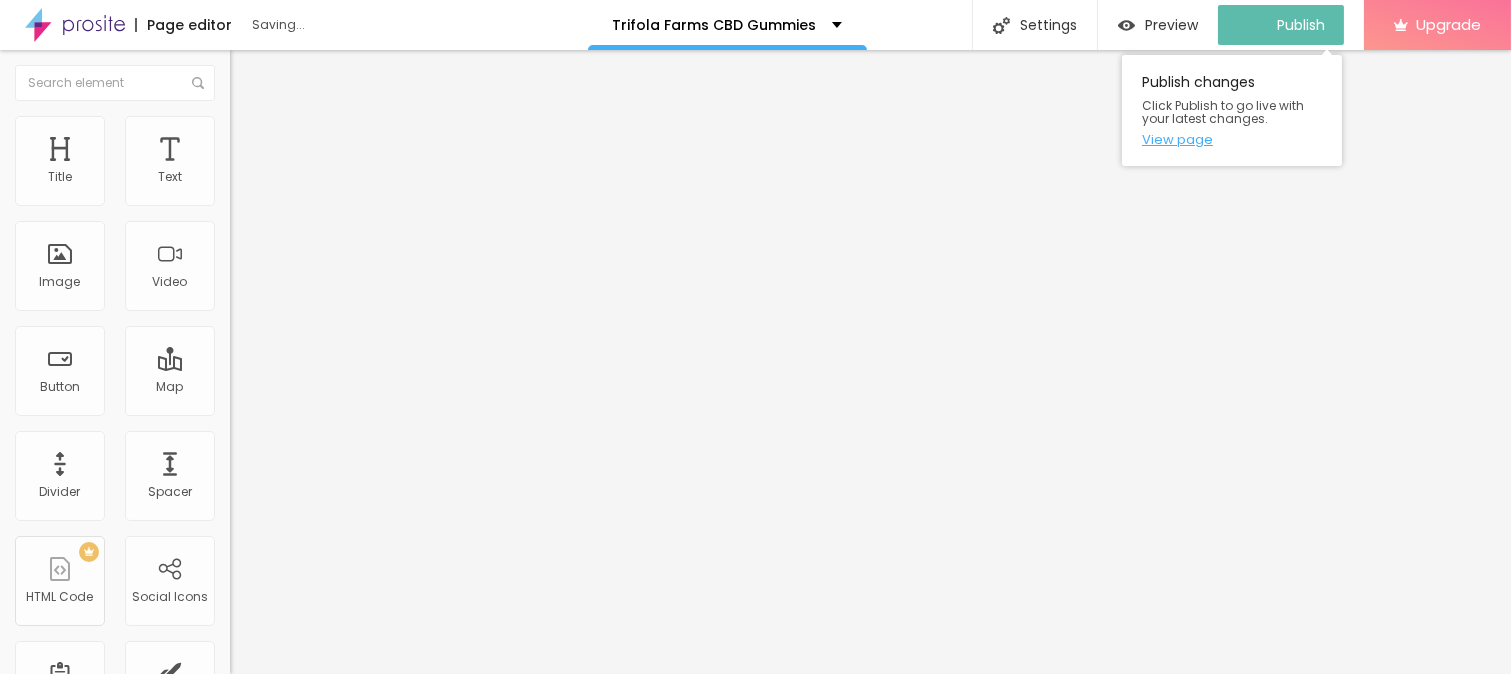 click on "View page" at bounding box center [1232, 139] 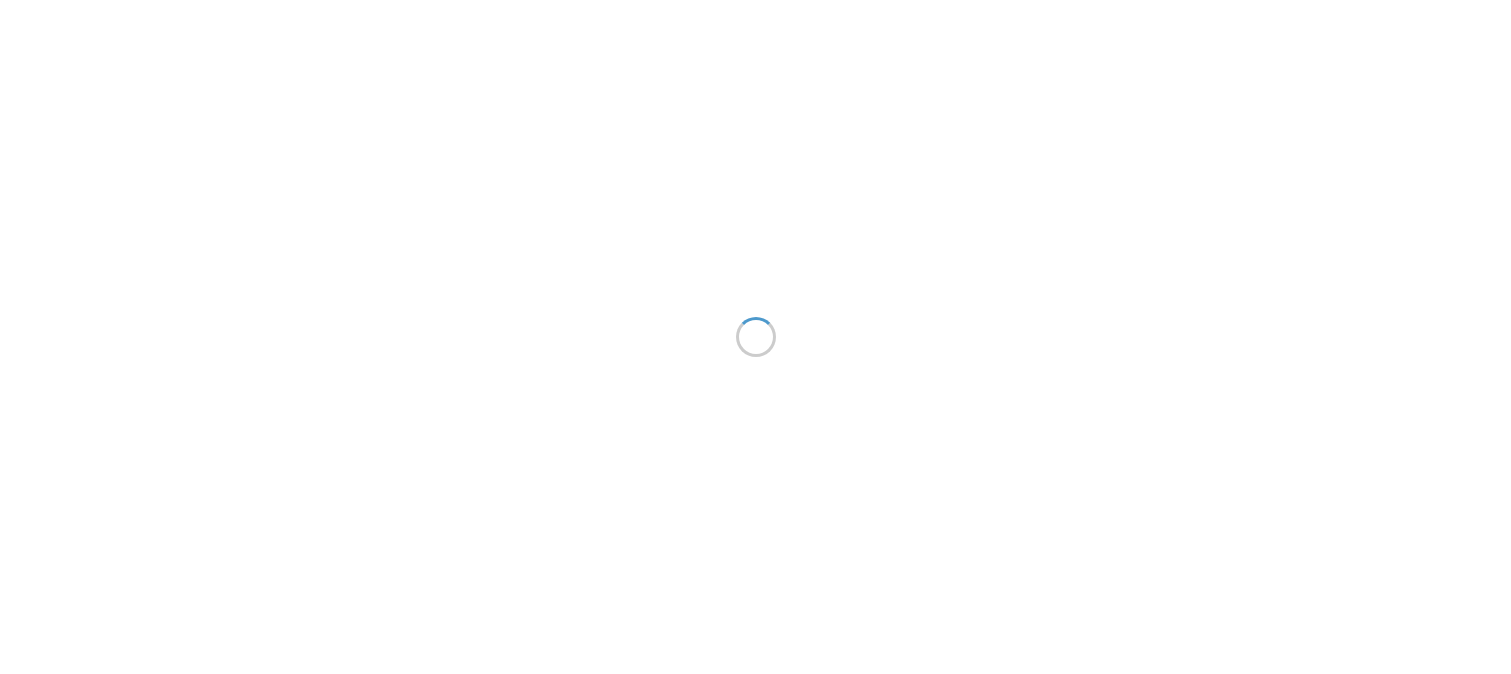 scroll, scrollTop: 0, scrollLeft: 0, axis: both 